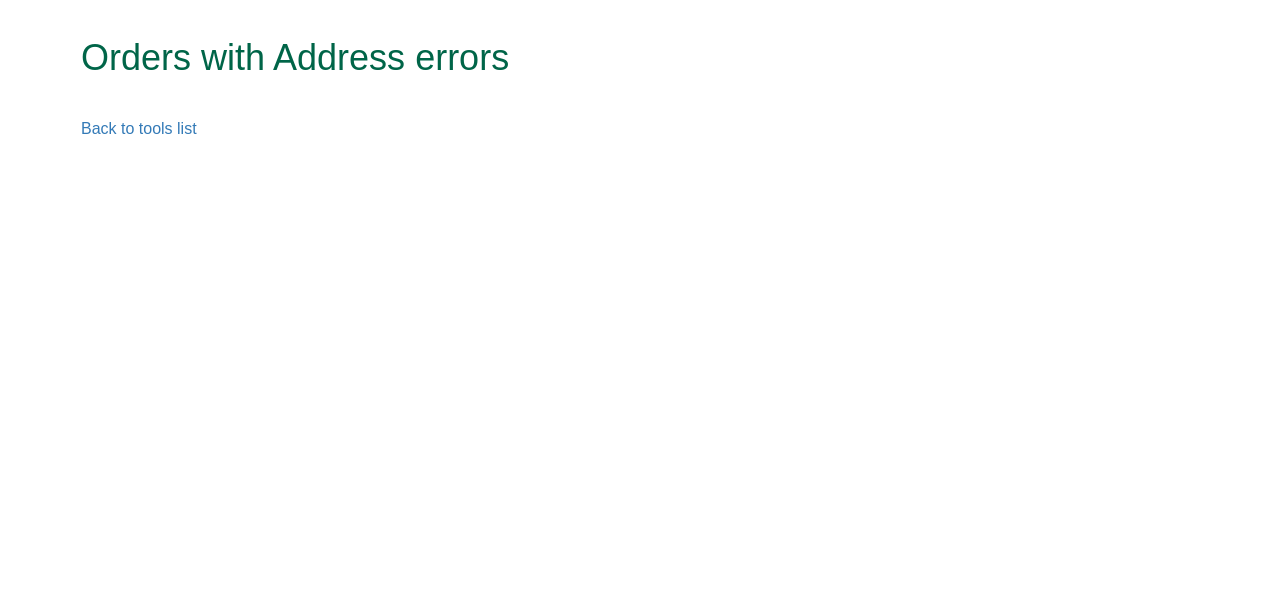 scroll, scrollTop: 0, scrollLeft: 0, axis: both 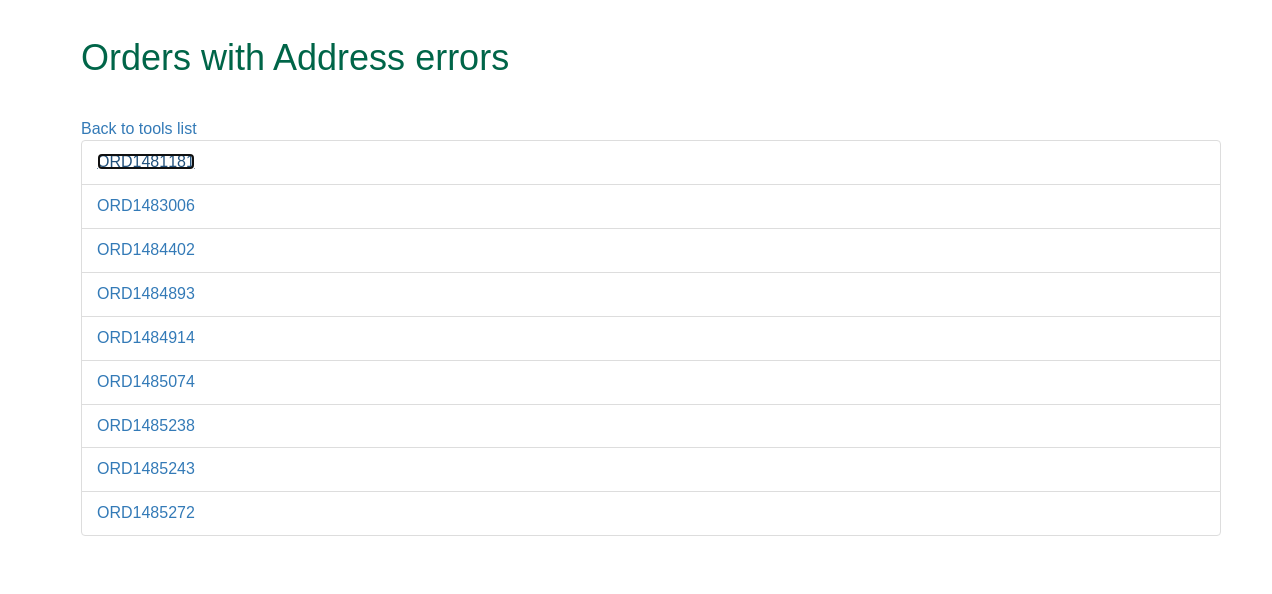 click on "ORD1481181" at bounding box center [146, 161] 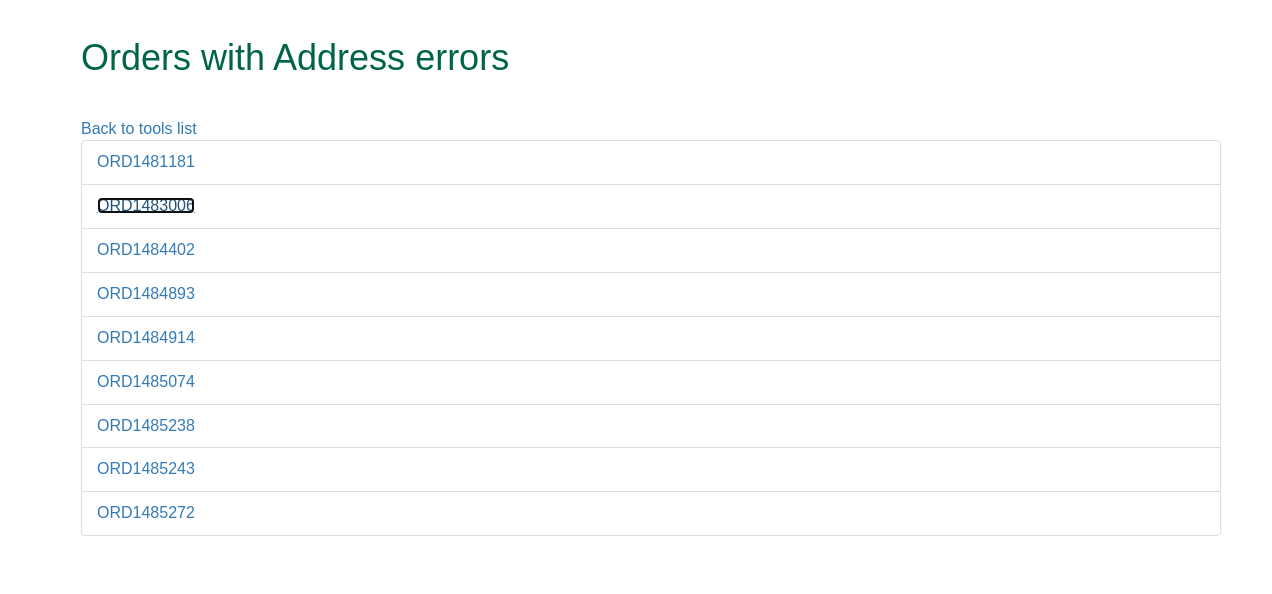 click on "ORD1483006" at bounding box center [146, 205] 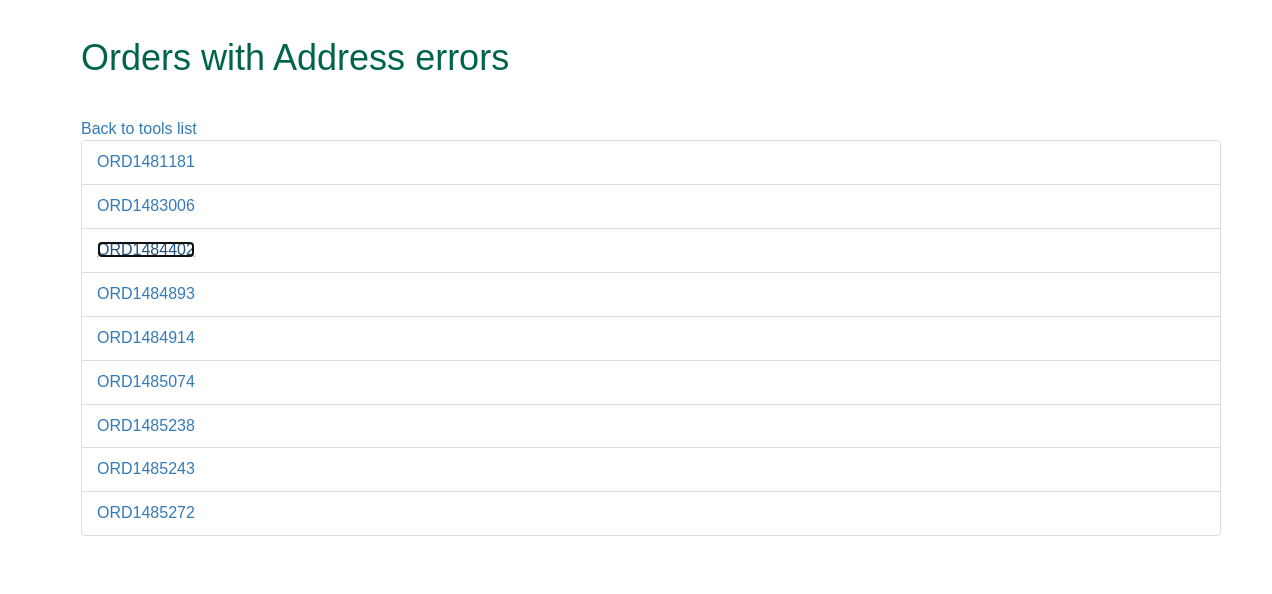 click on "ORD1484402" at bounding box center [146, 249] 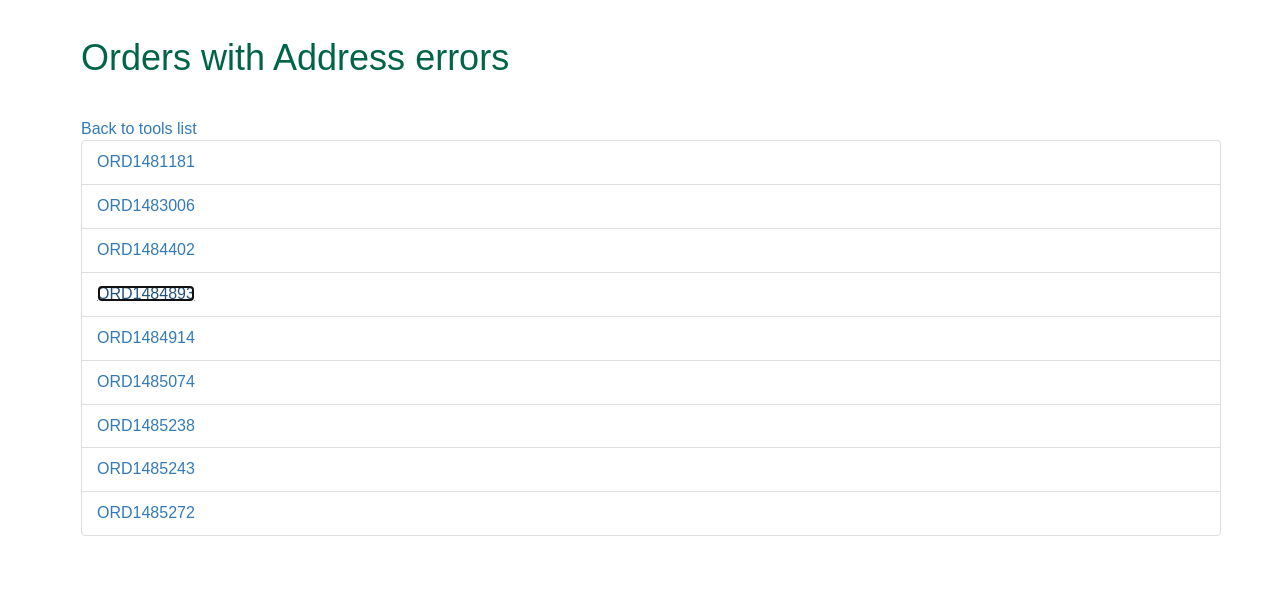click on "ORD1484893" at bounding box center [146, 293] 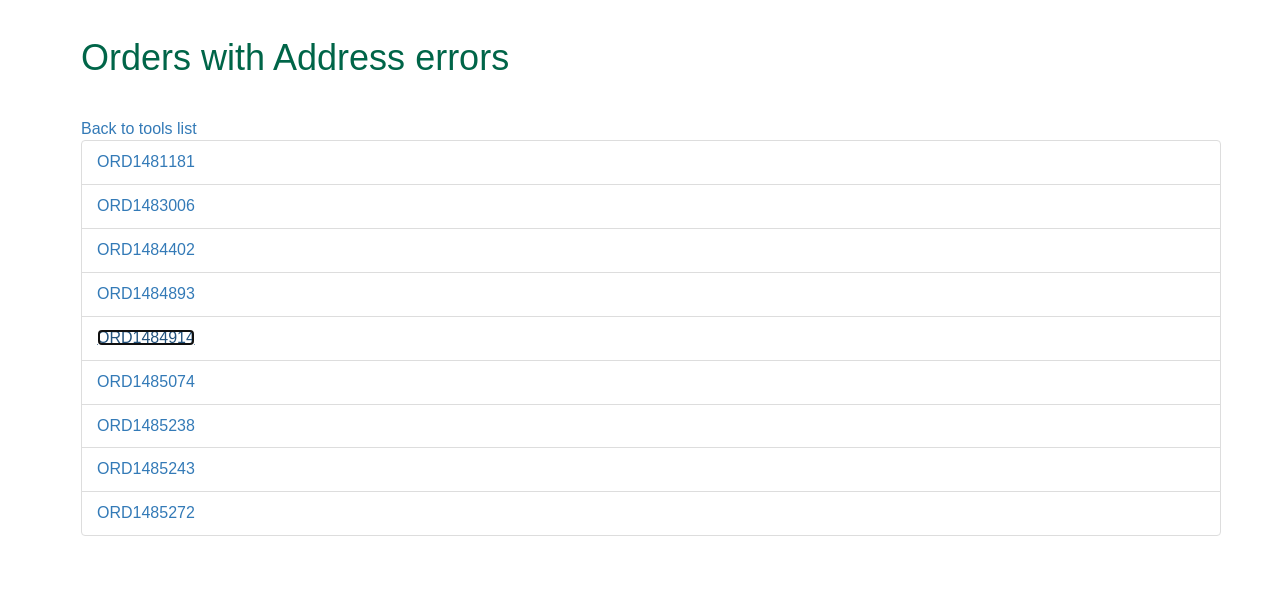 click on "ORD1484914" at bounding box center (146, 337) 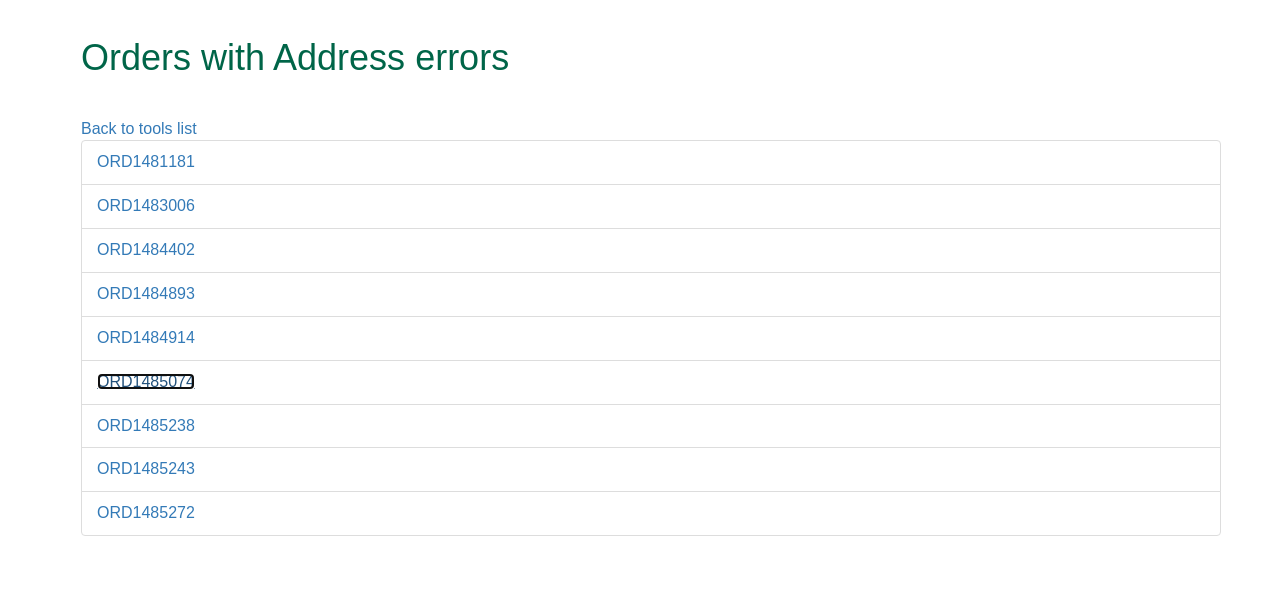 click on "ORD1485074" at bounding box center (146, 381) 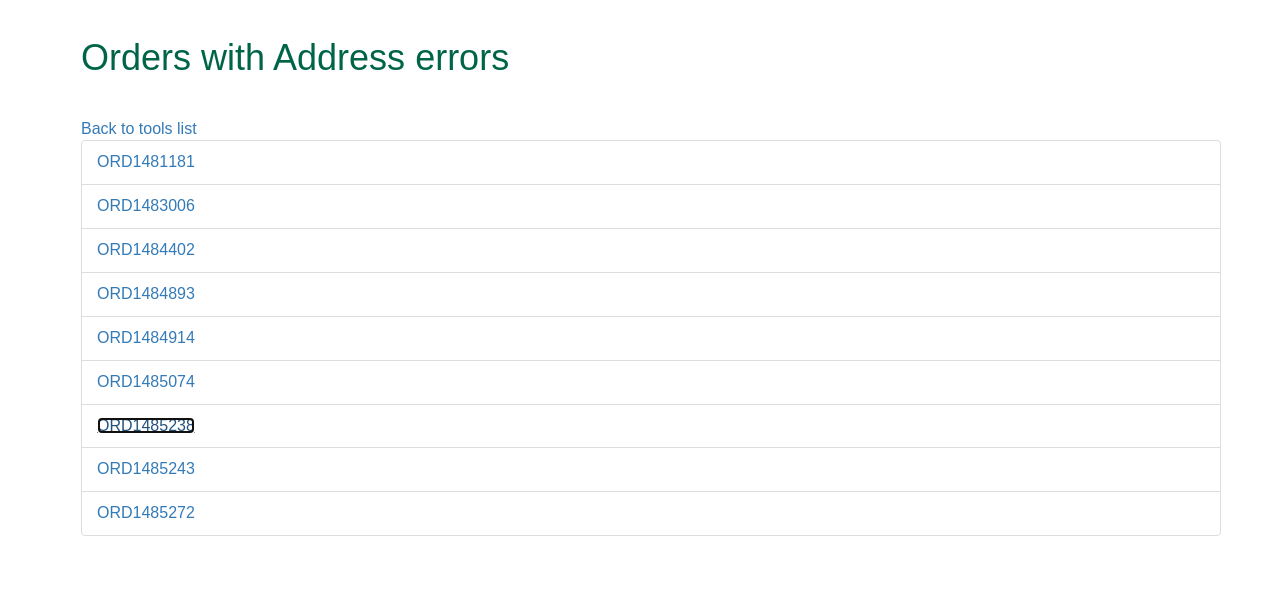 click on "ORD1485238" at bounding box center [146, 425] 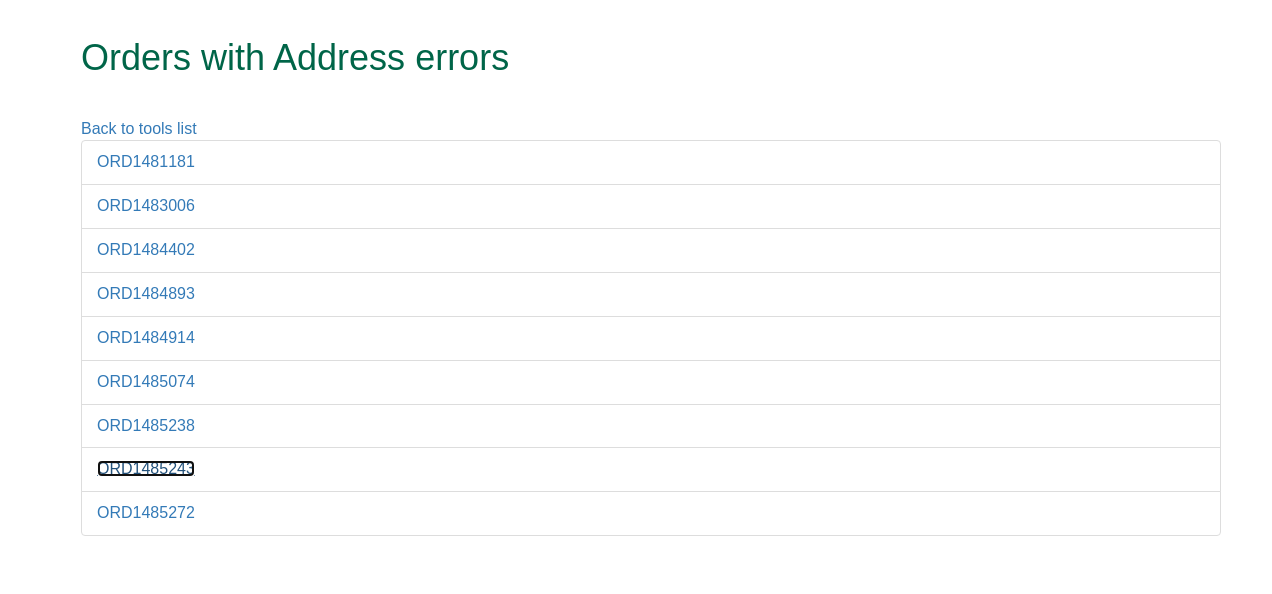 click on "ORD1485243" at bounding box center [146, 468] 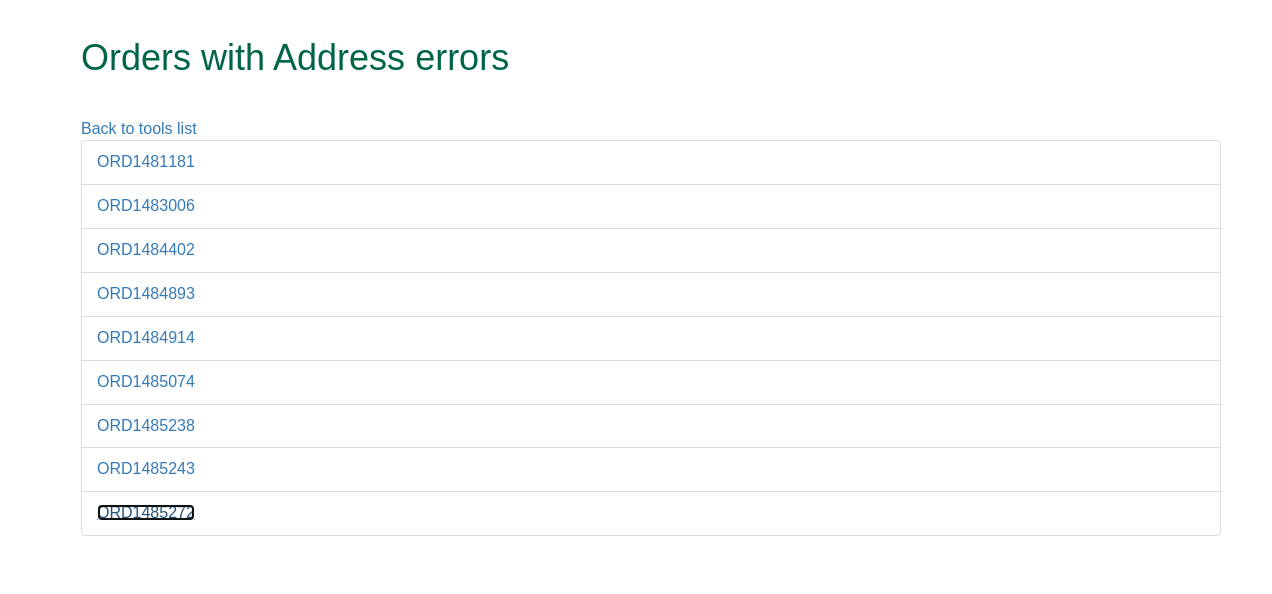click on "ORD1485272" at bounding box center [146, 512] 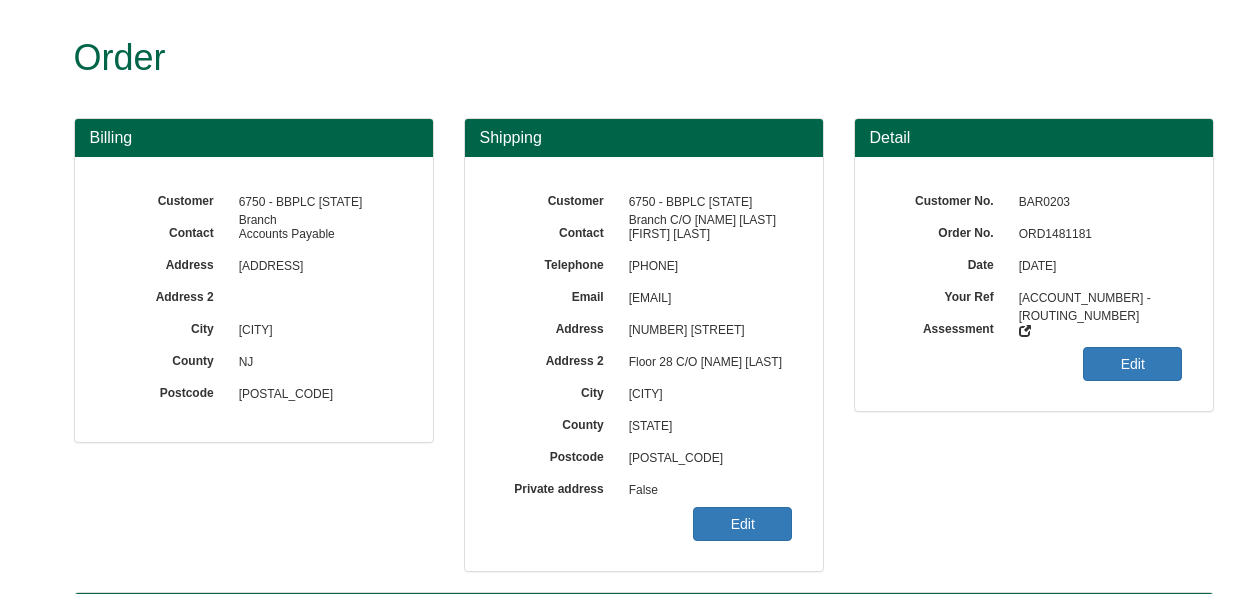 scroll, scrollTop: 0, scrollLeft: 0, axis: both 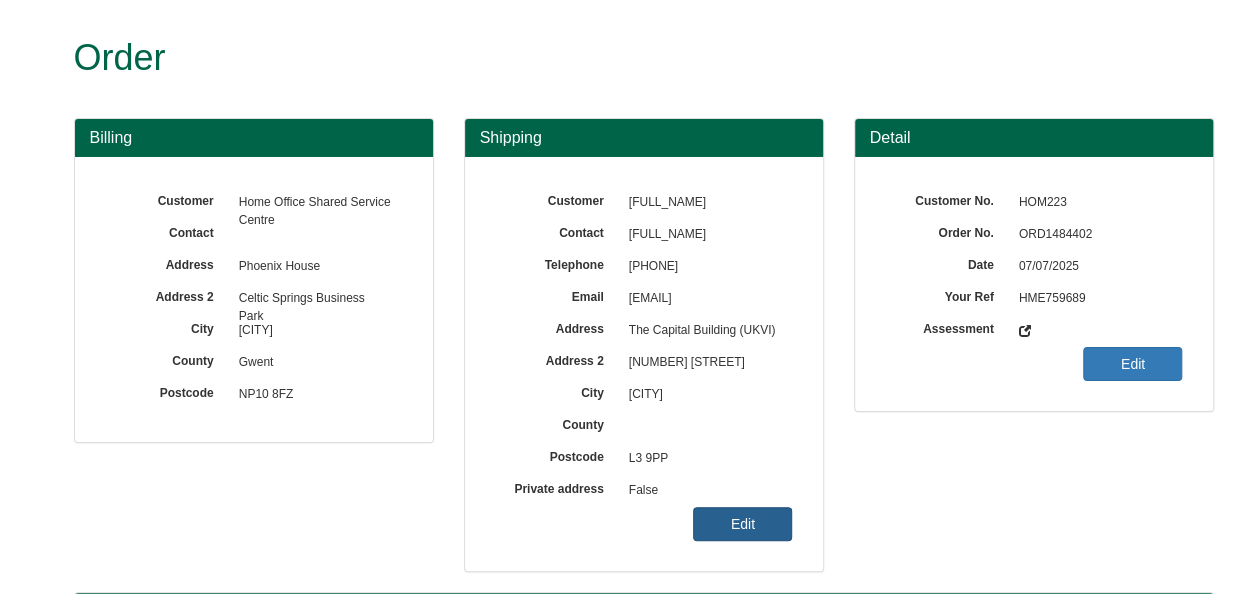 click on "Edit" at bounding box center [742, 524] 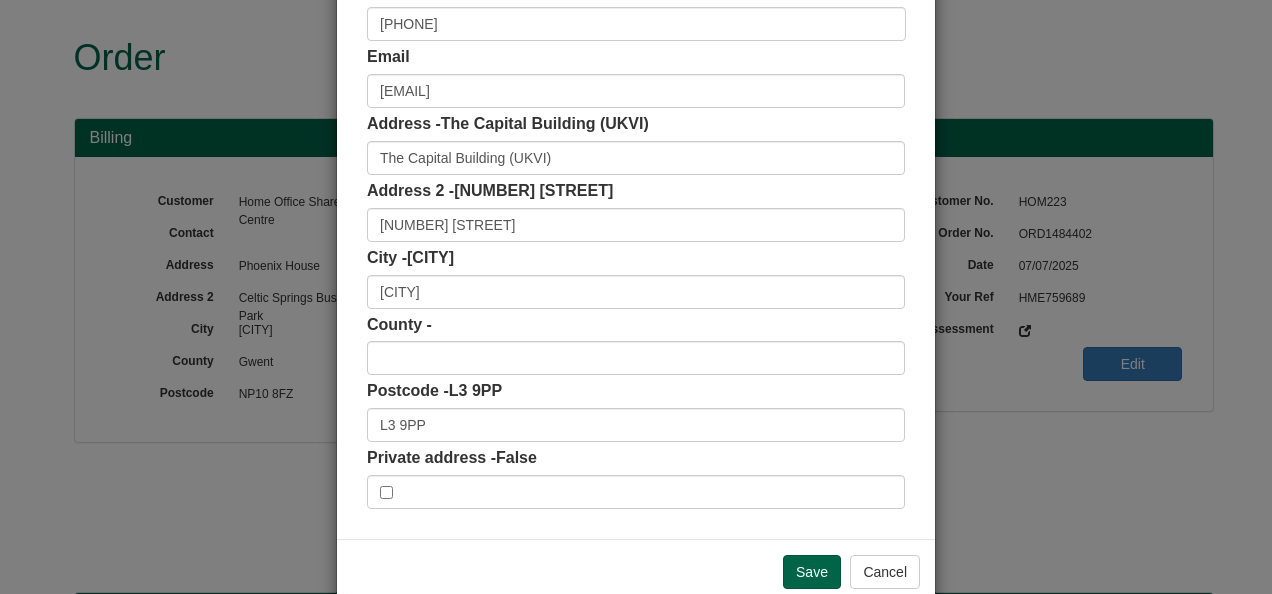scroll, scrollTop: 300, scrollLeft: 0, axis: vertical 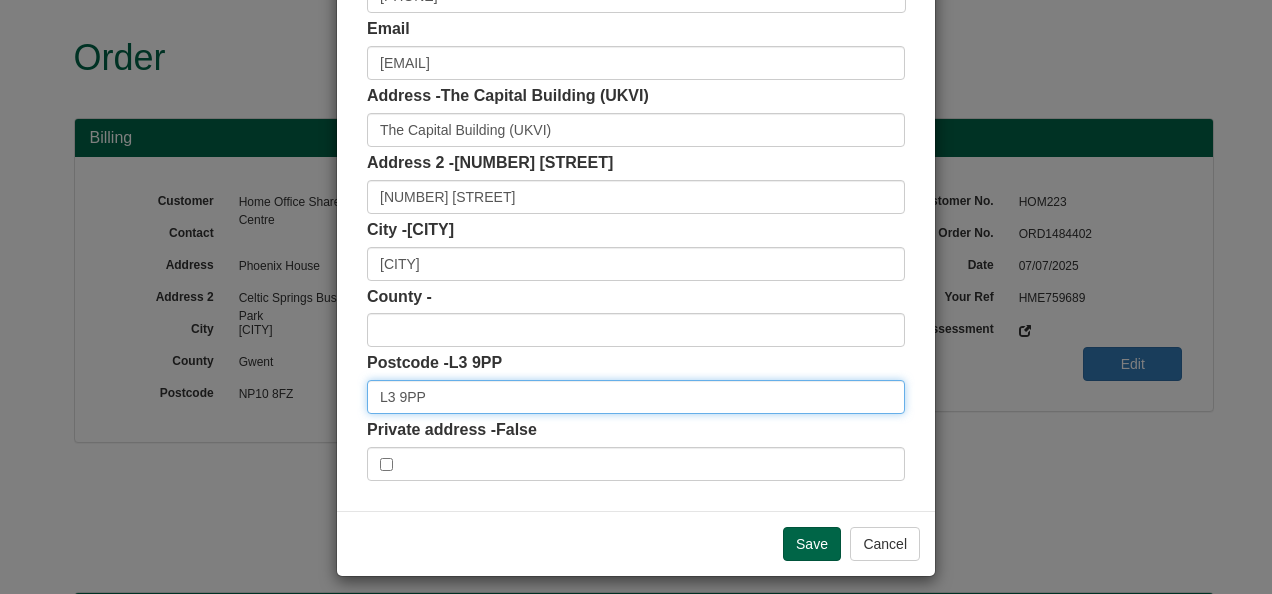 drag, startPoint x: 422, startPoint y: 396, endPoint x: 342, endPoint y: 401, distance: 80.1561 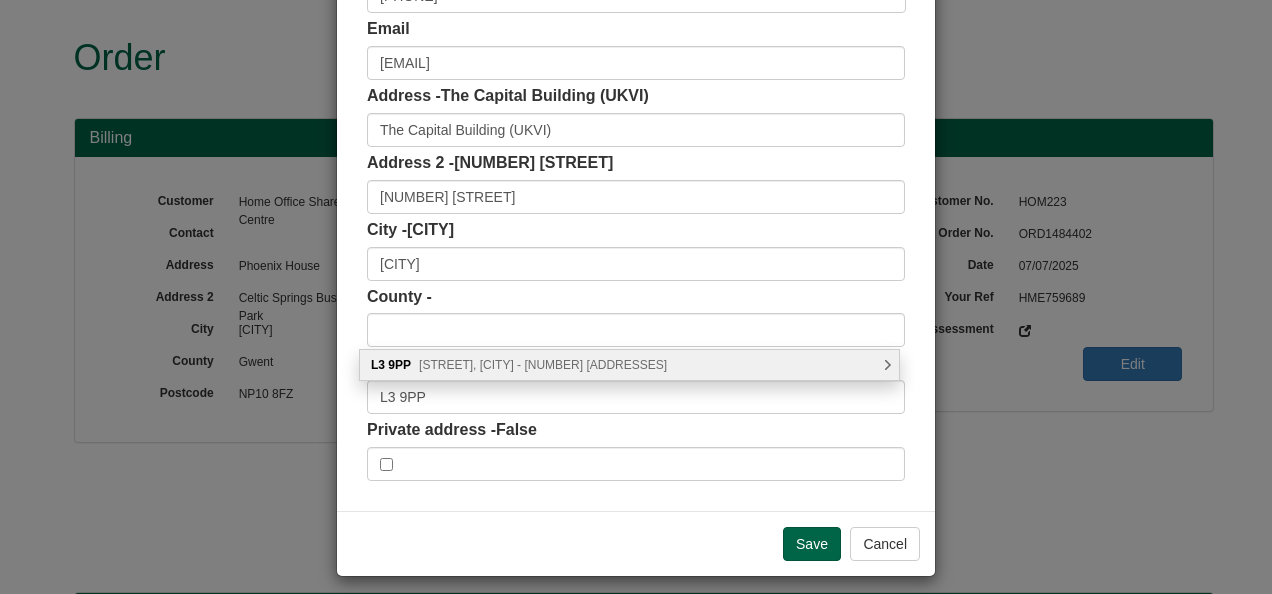 click on "[STREET], [CITY] - [NUMBER] [ADDRESSES]" at bounding box center [543, 365] 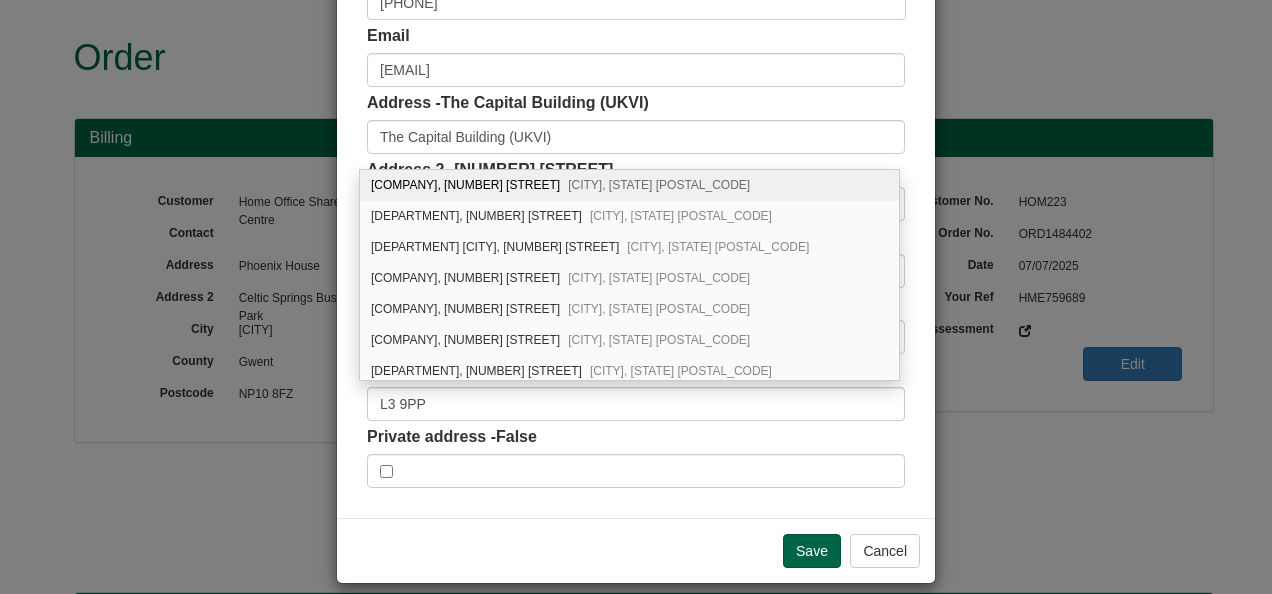 scroll, scrollTop: 300, scrollLeft: 0, axis: vertical 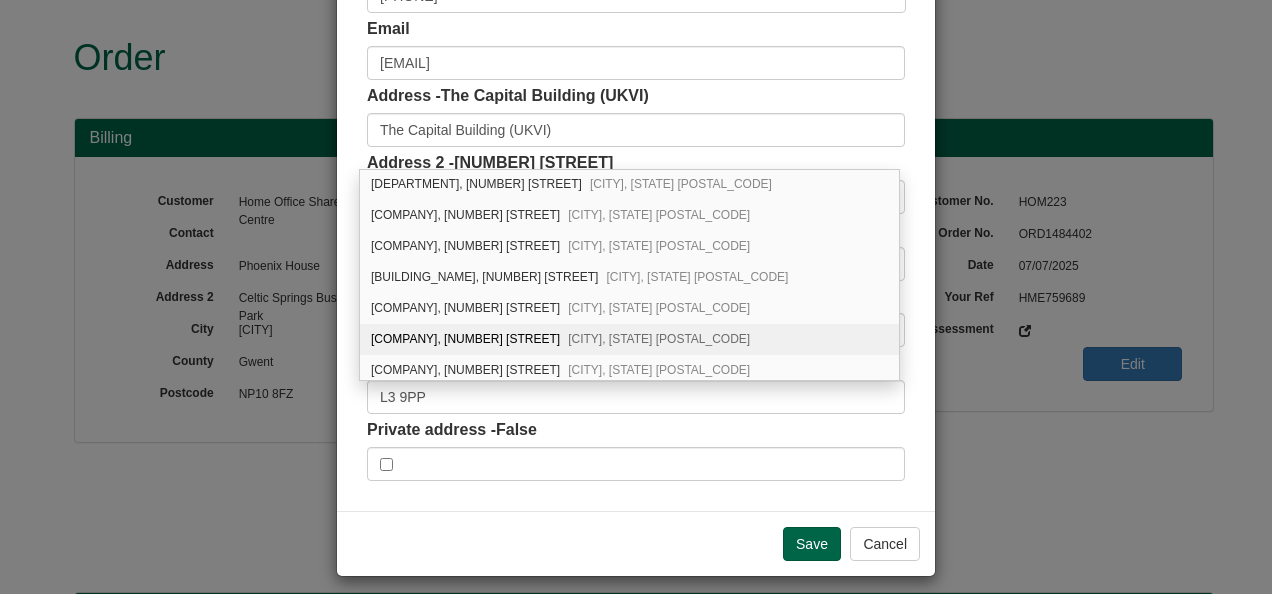 click on "[COMPANY], [NUMBER] [STREET] [CITY], [POSTAL_CODE]" at bounding box center (629, 339) 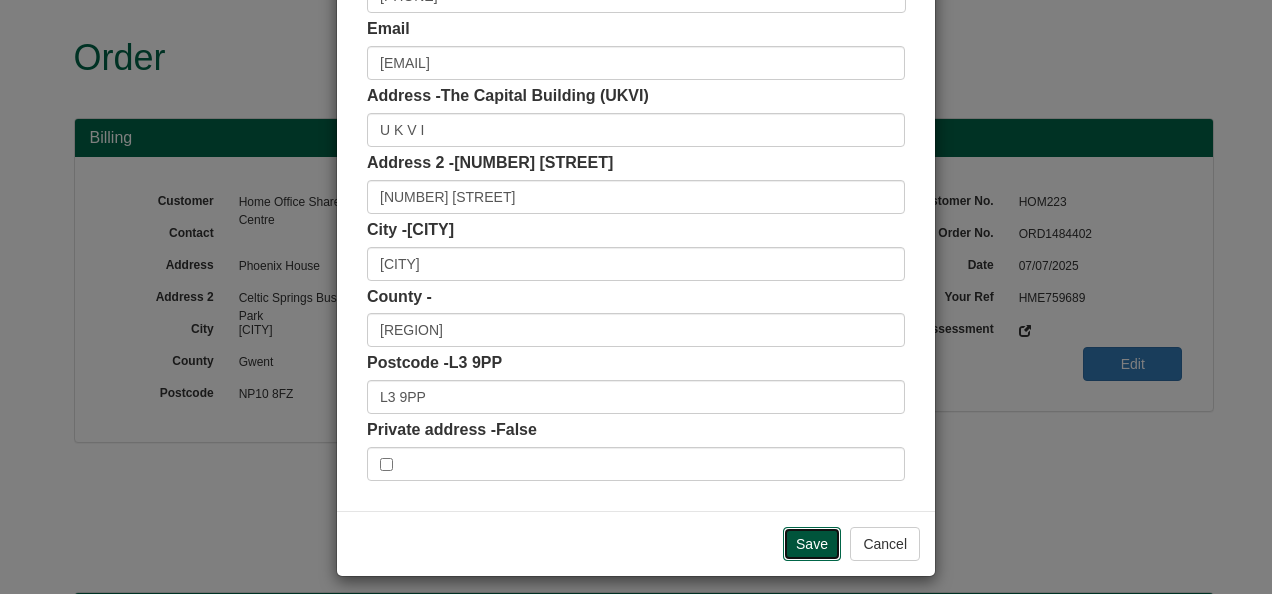 click on "Save" at bounding box center [812, 544] 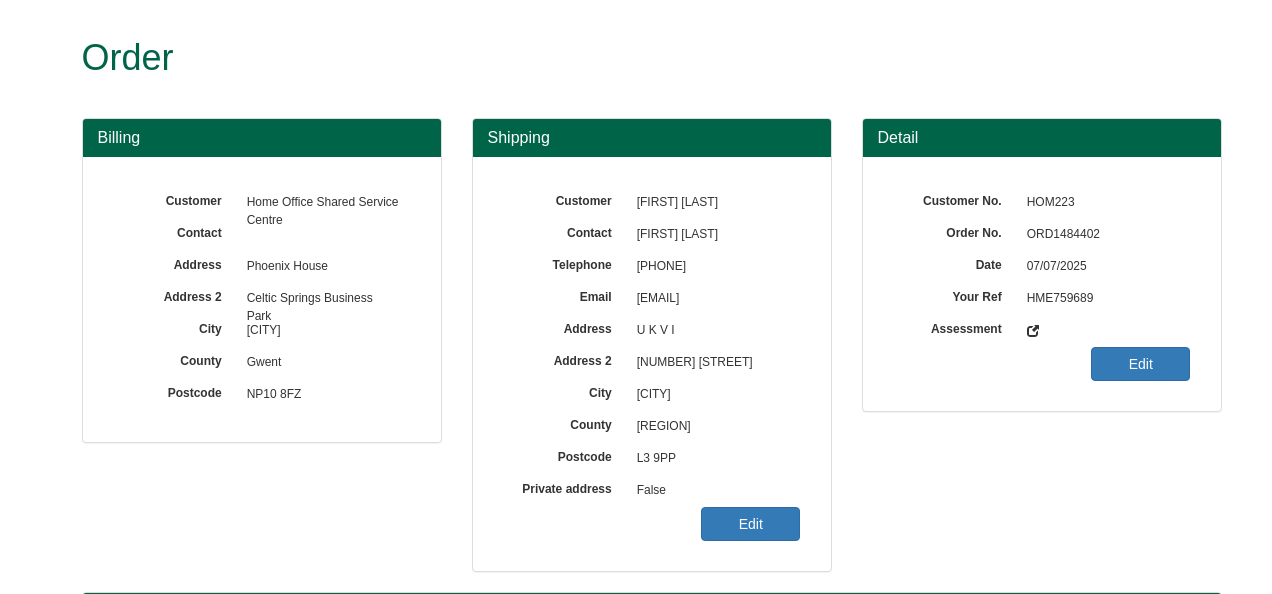 scroll, scrollTop: 0, scrollLeft: 0, axis: both 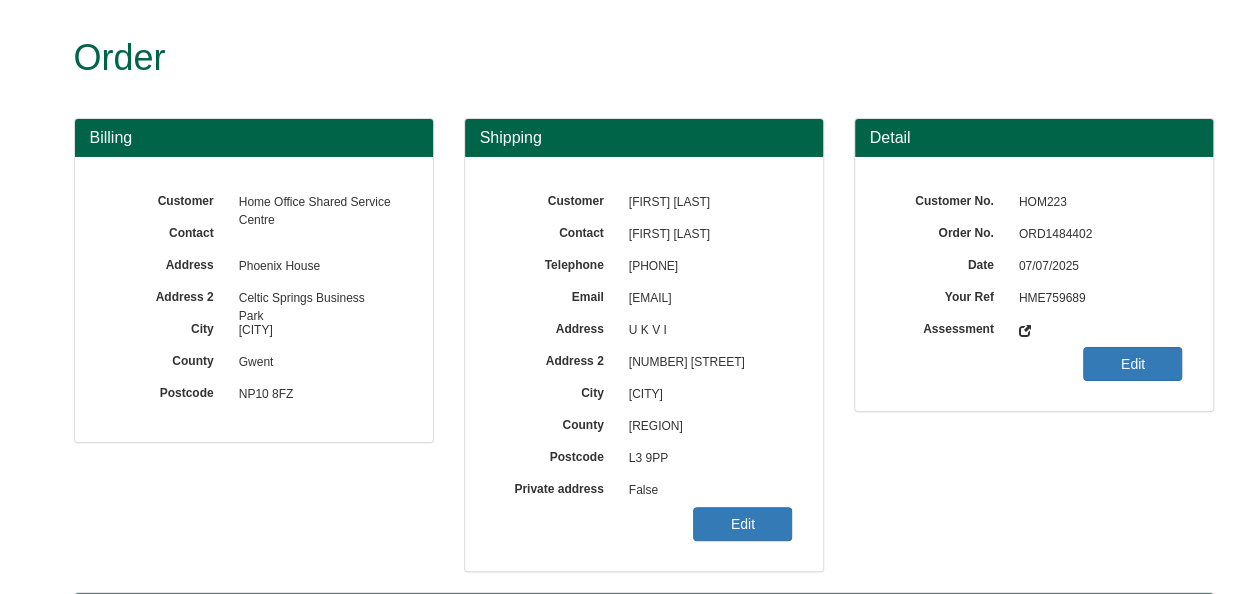 click on "ORD1484402" at bounding box center (1096, 235) 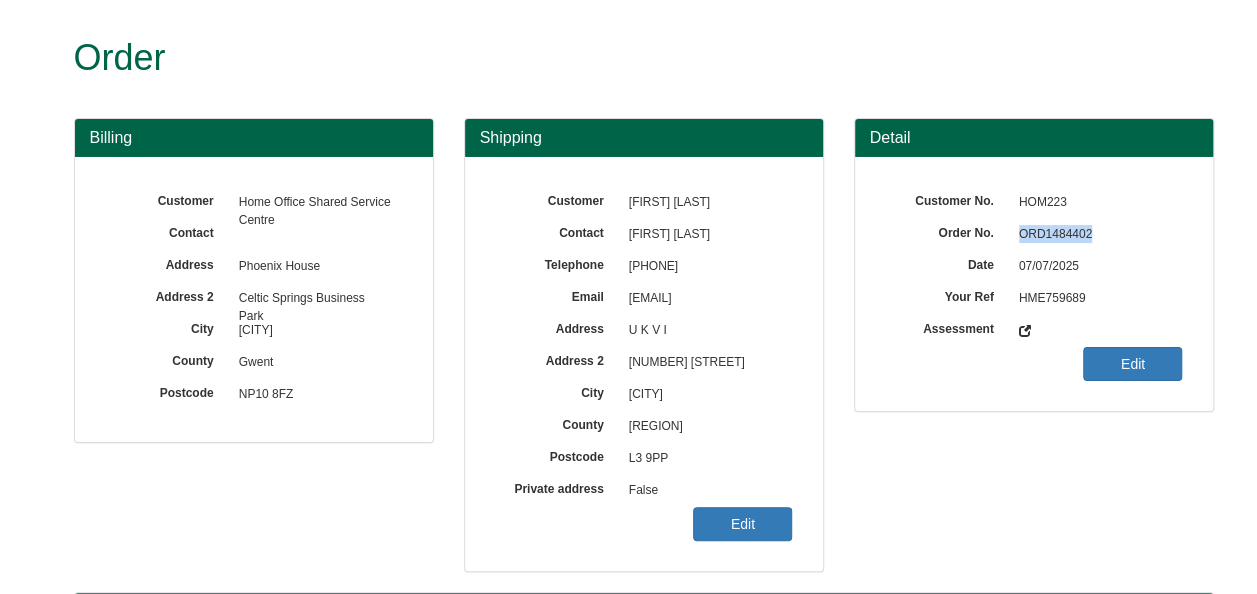 click on "ORD1484402" at bounding box center (1096, 235) 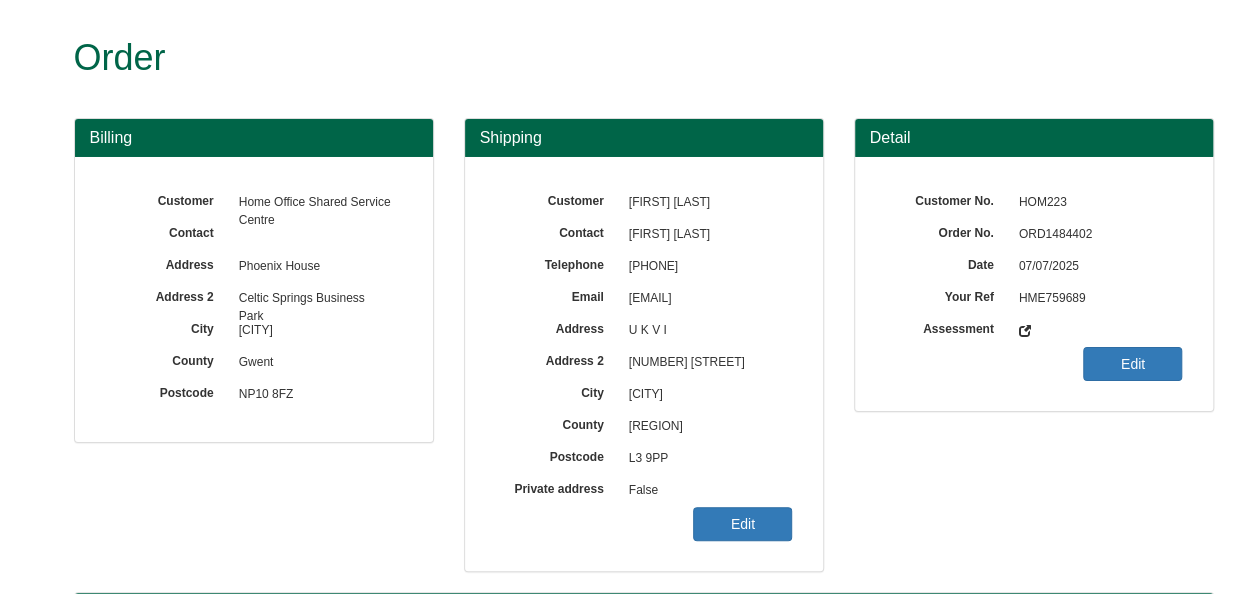 click on "L3 9PP" at bounding box center (706, 459) 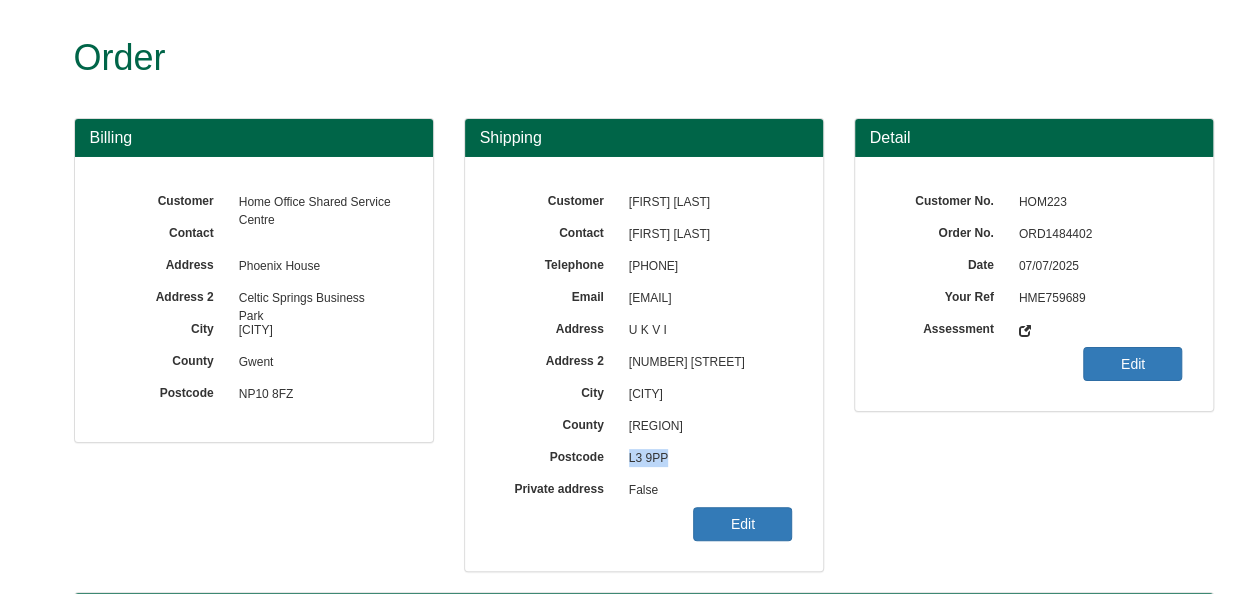 drag, startPoint x: 668, startPoint y: 458, endPoint x: 605, endPoint y: 452, distance: 63.28507 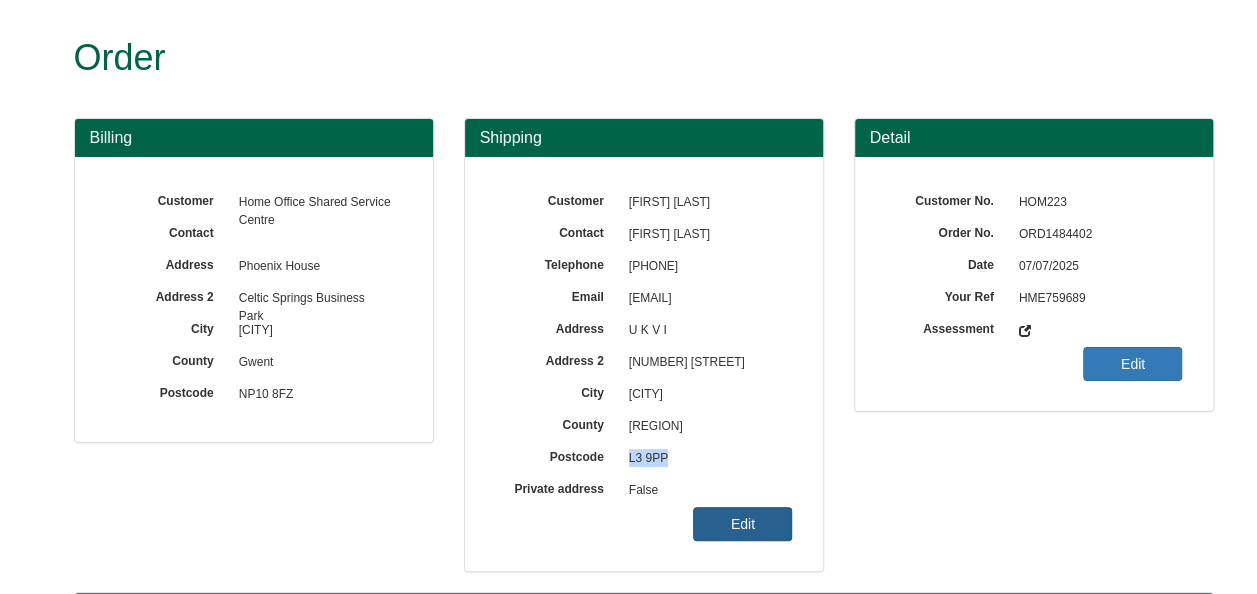 click on "Edit" at bounding box center [742, 524] 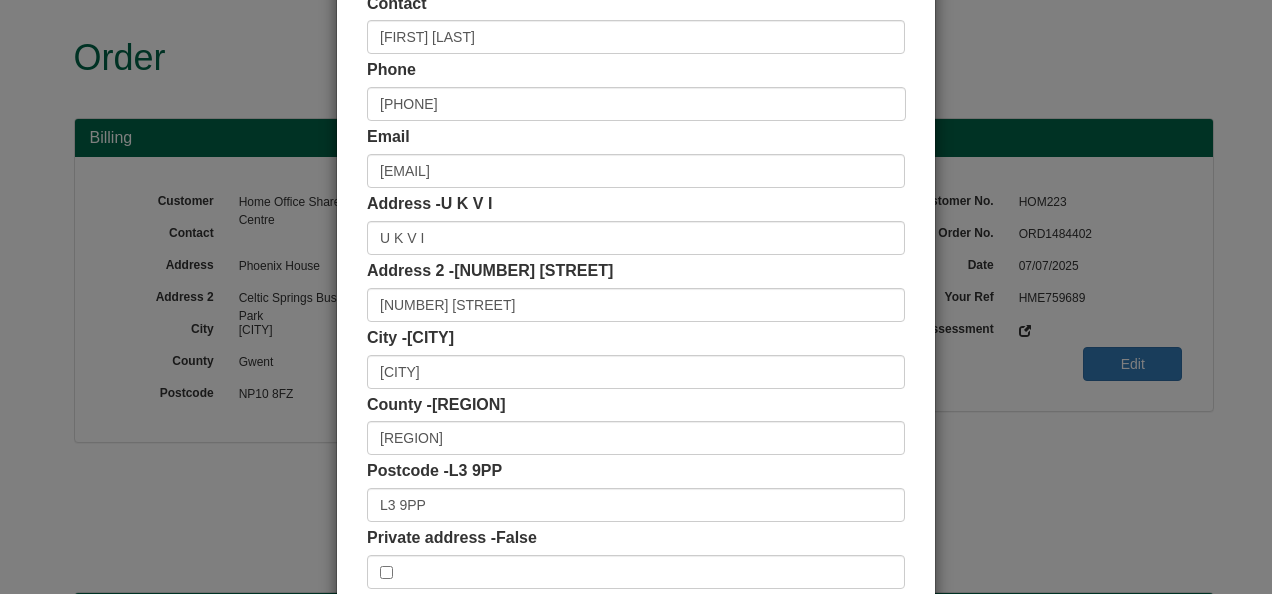 scroll, scrollTop: 200, scrollLeft: 0, axis: vertical 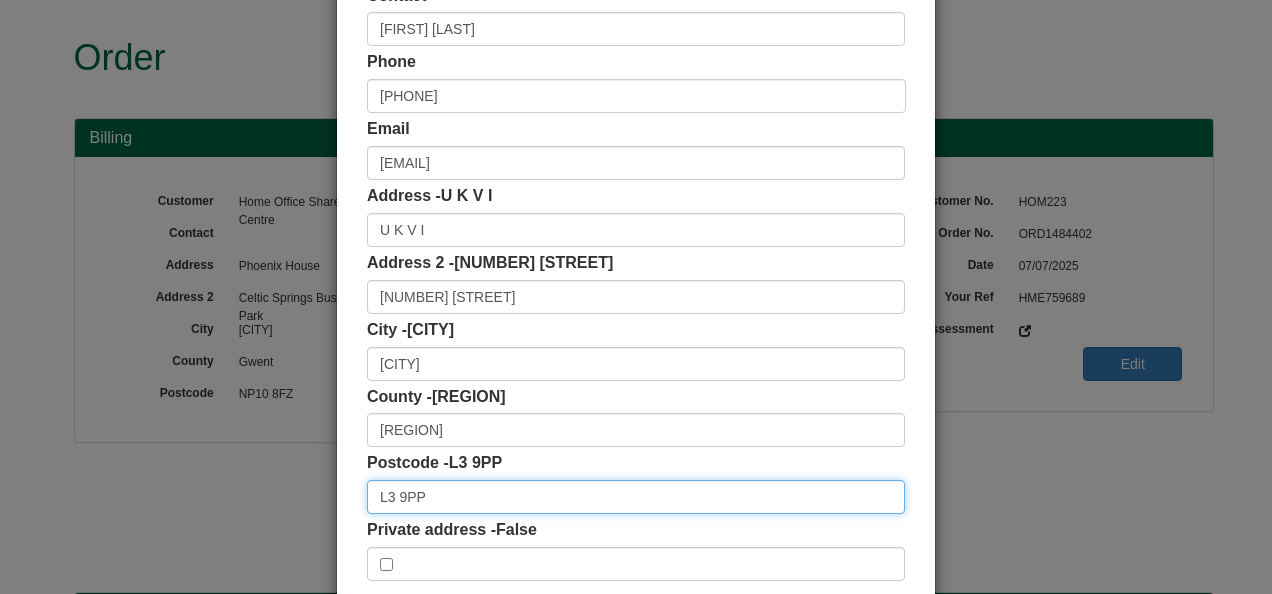 drag, startPoint x: 423, startPoint y: 500, endPoint x: 354, endPoint y: 496, distance: 69.115845 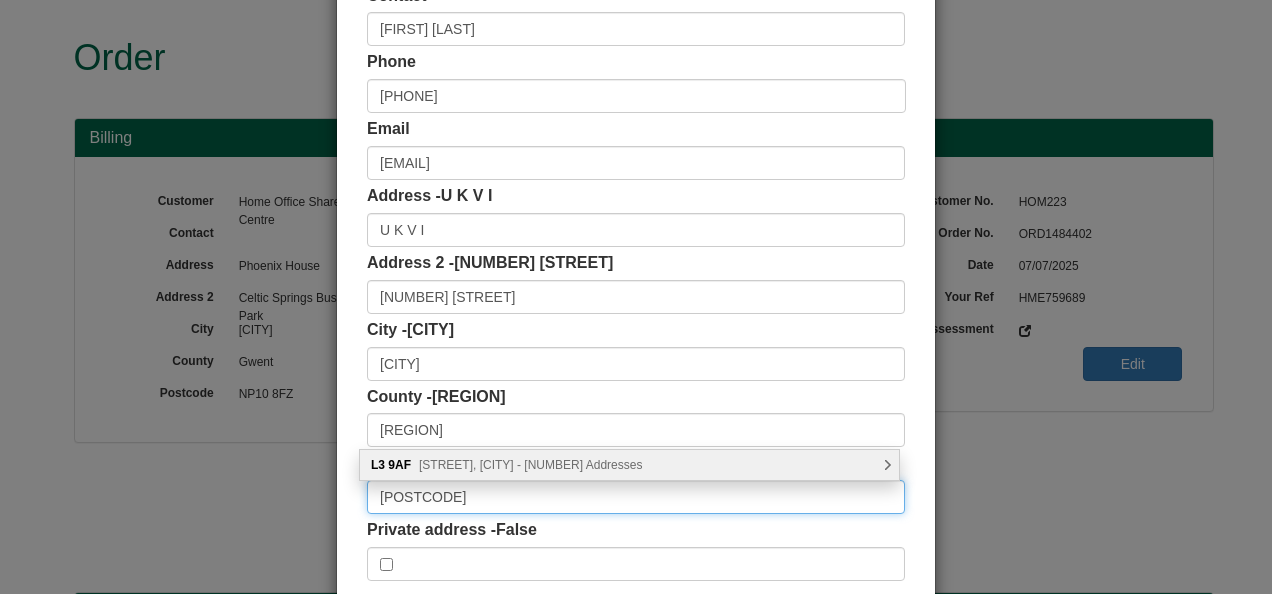 type on "L3 9AF" 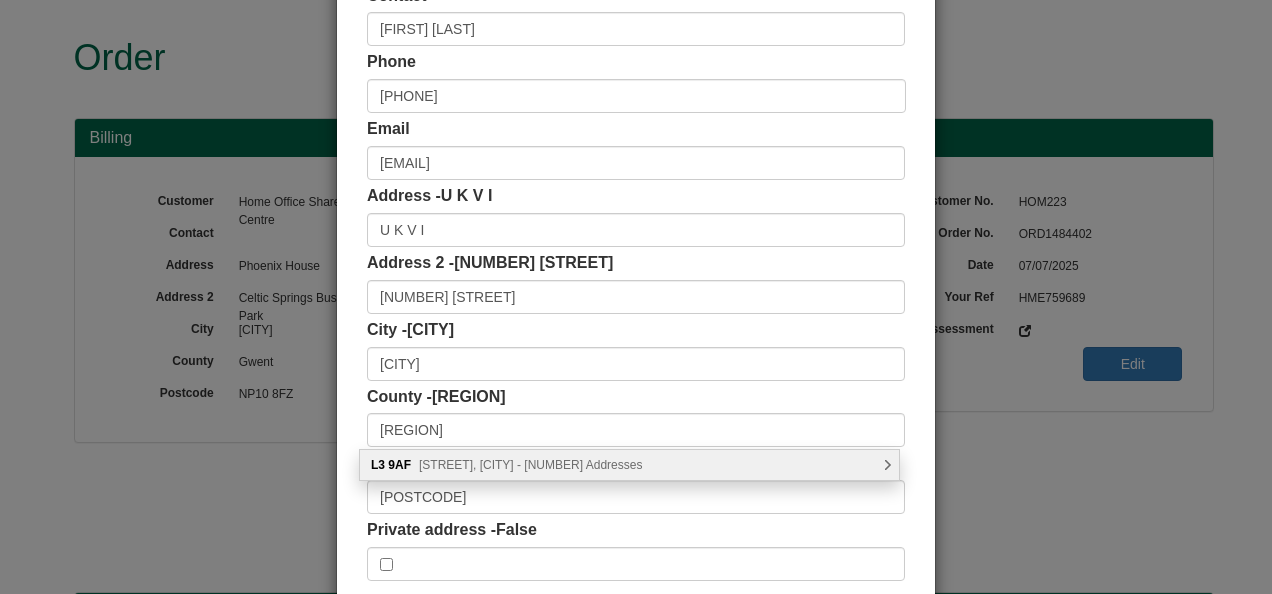 click on "Union Street, Liverpool - 3 Addresses" at bounding box center [530, 465] 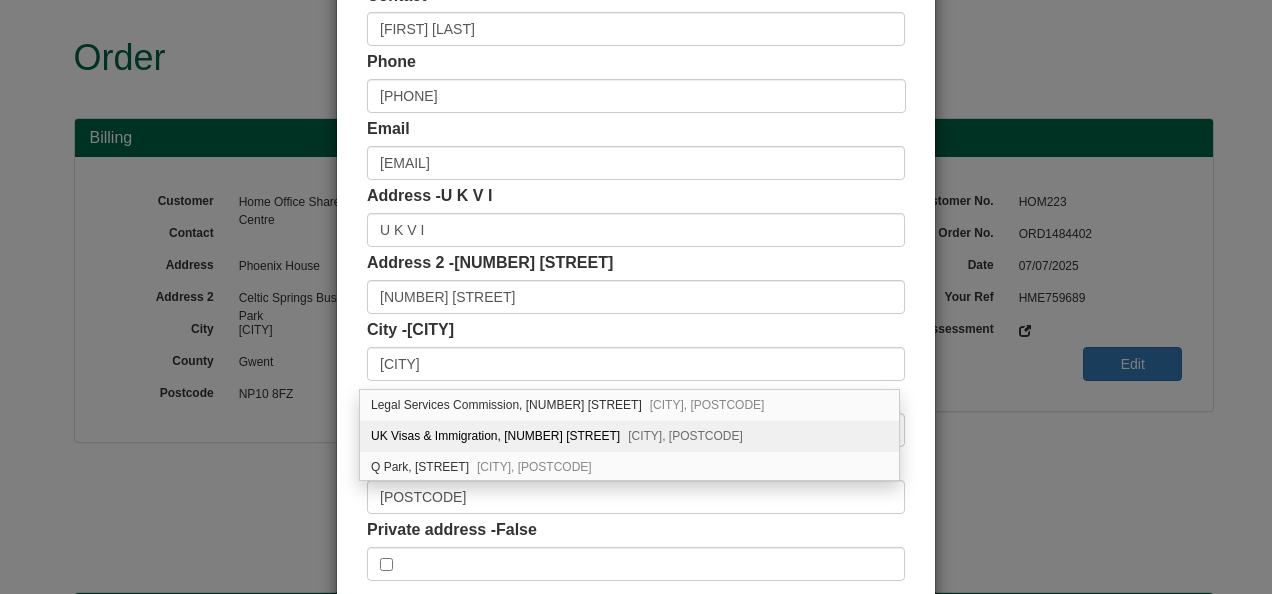 click on "UK Visas & Immigration, 6 Union Street Liverpool, L3 9AF" at bounding box center [629, 436] 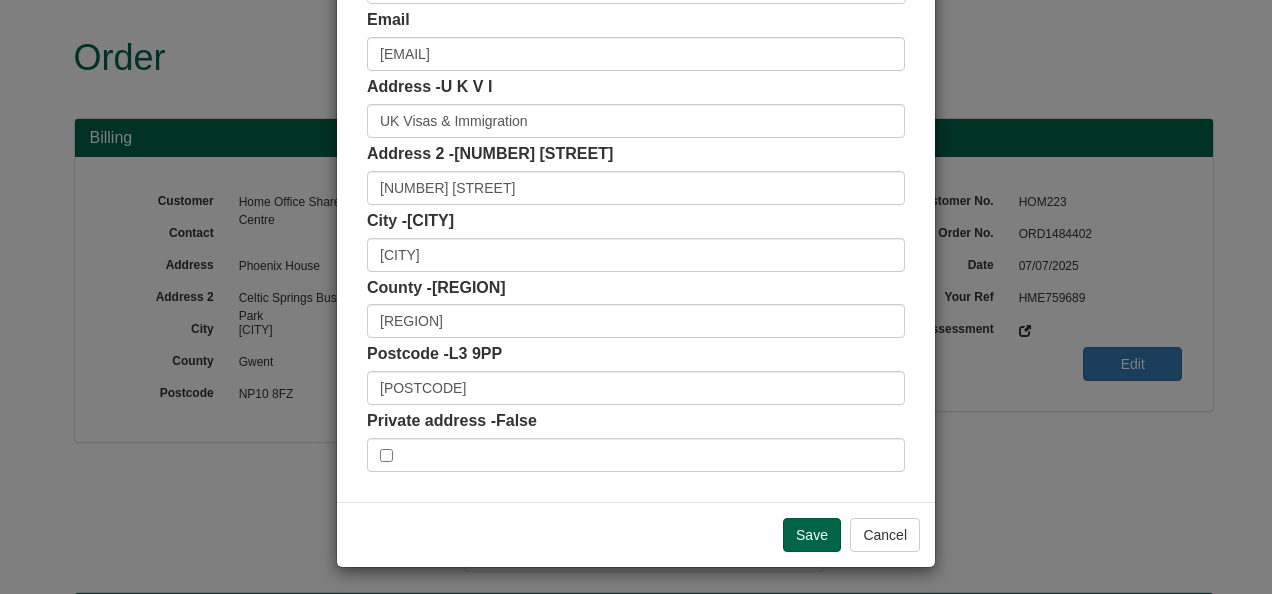 scroll, scrollTop: 311, scrollLeft: 0, axis: vertical 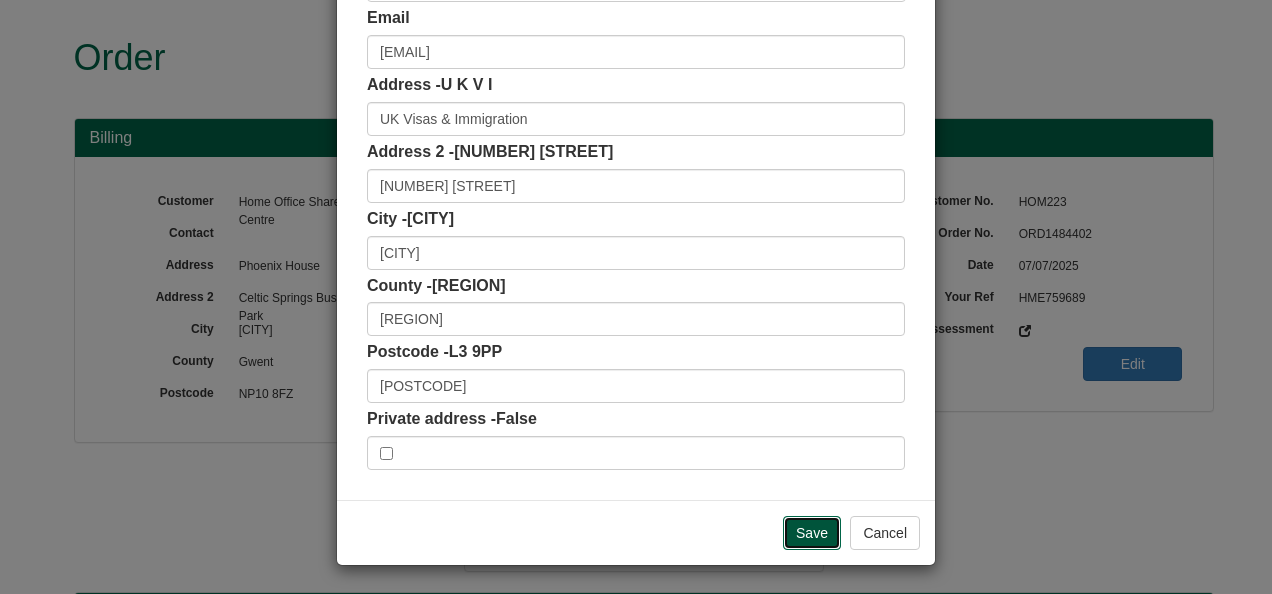 click on "Save" at bounding box center (812, 533) 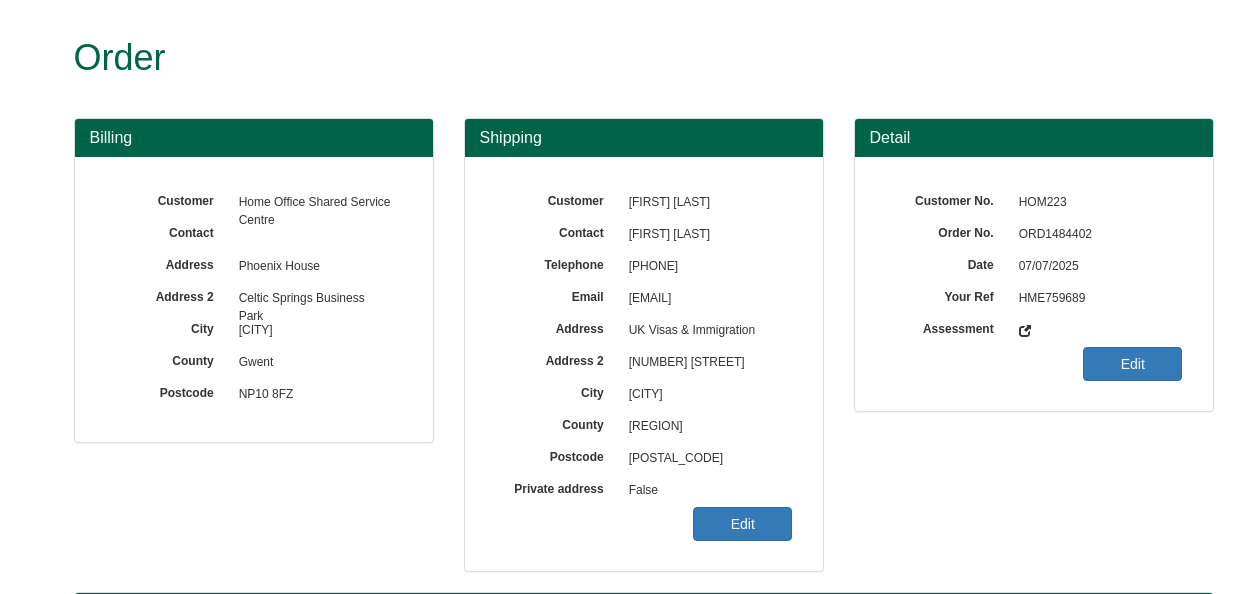 scroll, scrollTop: 0, scrollLeft: 0, axis: both 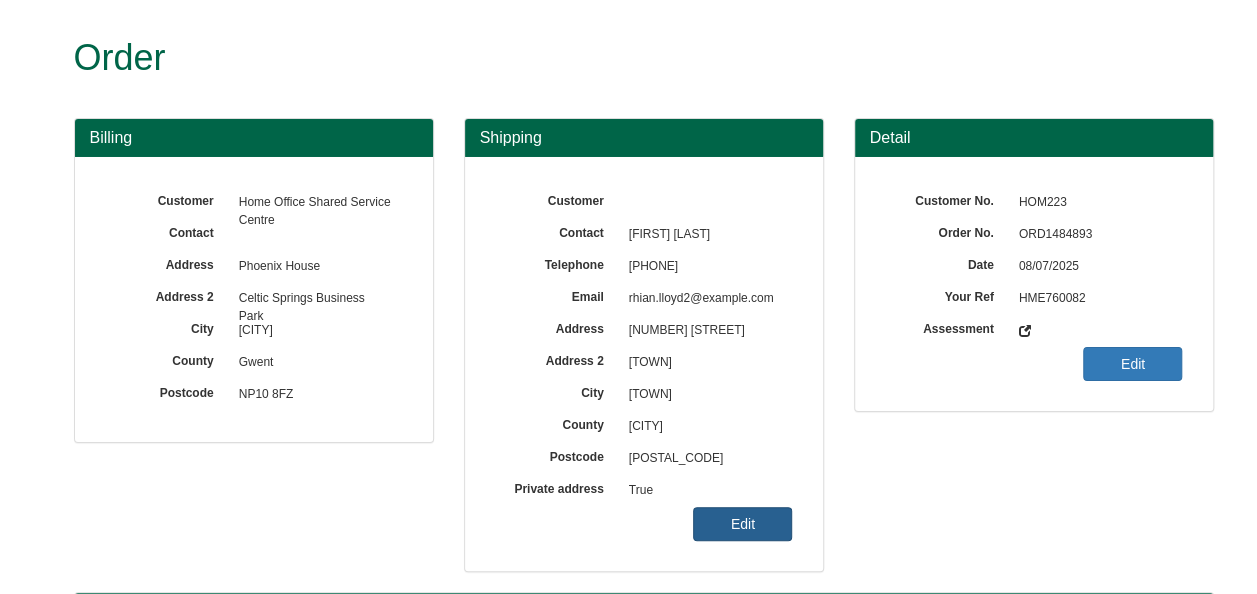 click on "Edit" at bounding box center (742, 524) 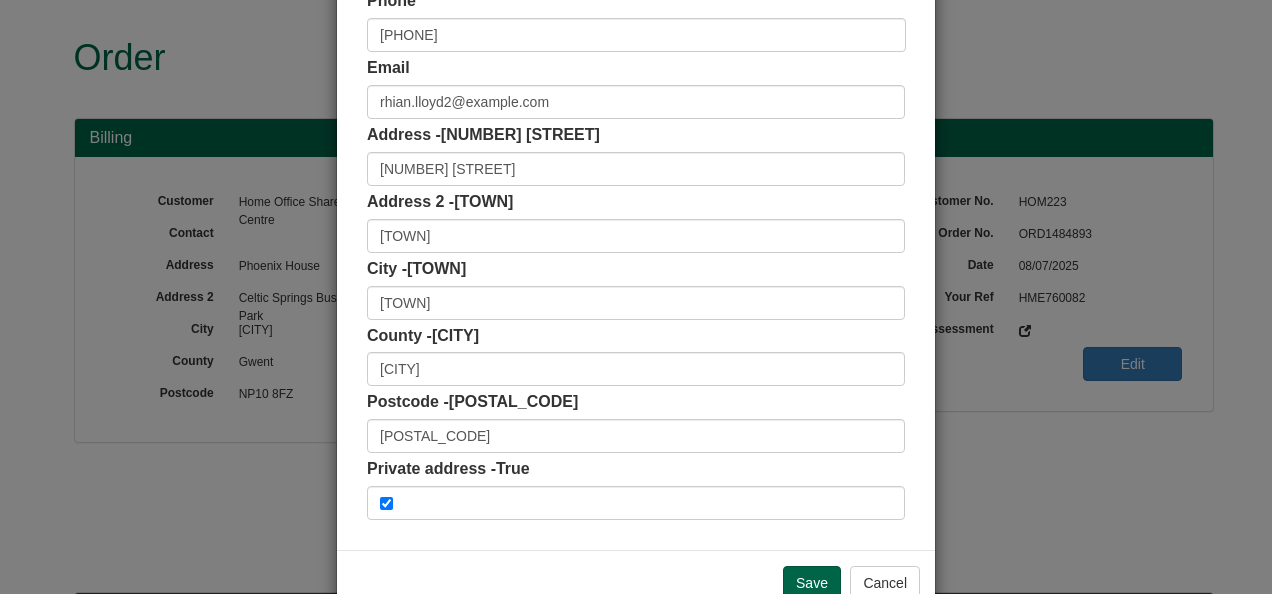 scroll, scrollTop: 311, scrollLeft: 0, axis: vertical 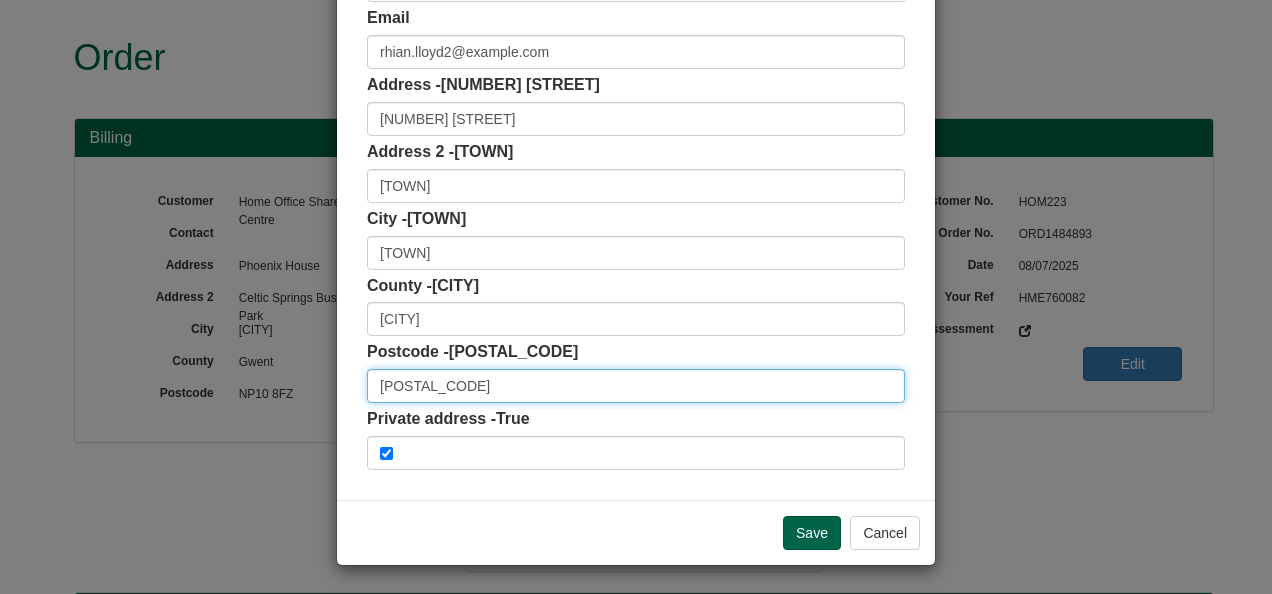 drag, startPoint x: 437, startPoint y: 383, endPoint x: 336, endPoint y: 386, distance: 101.04455 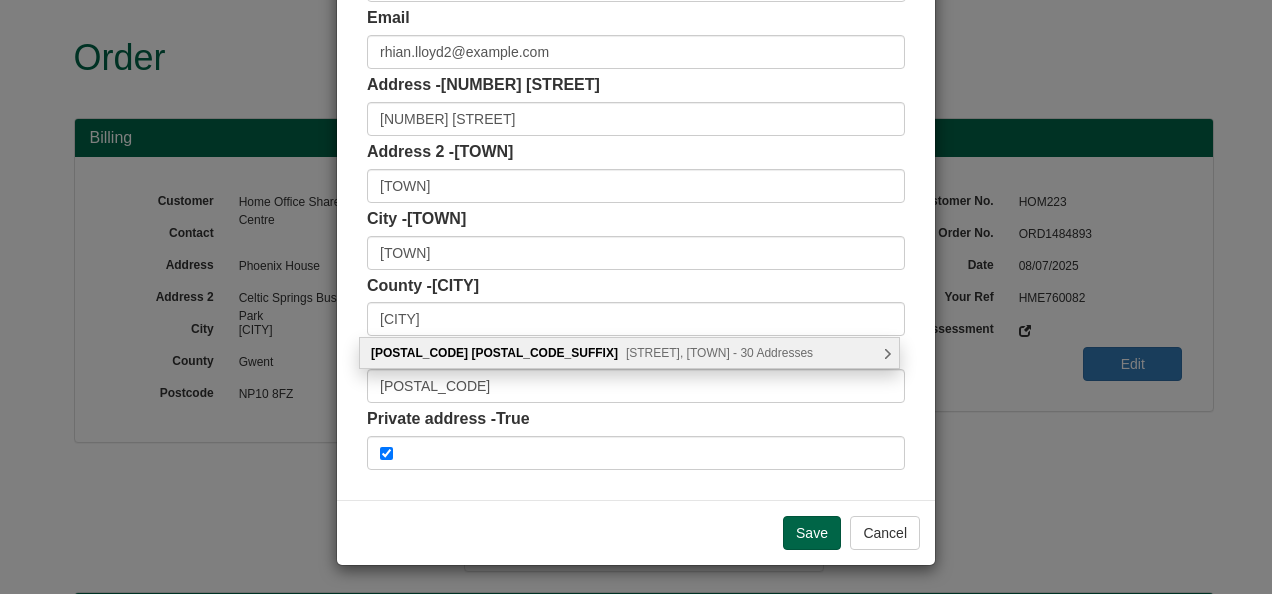 click on "[STREET], [TOWN] - 30 Addresses" at bounding box center [719, 353] 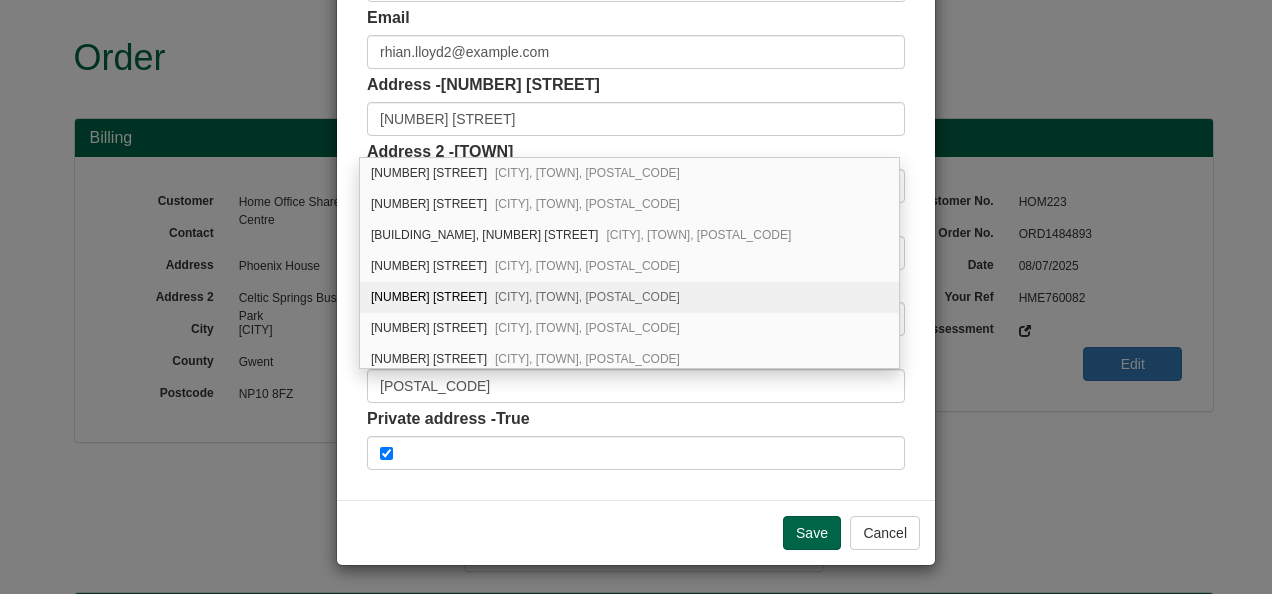 scroll, scrollTop: 100, scrollLeft: 0, axis: vertical 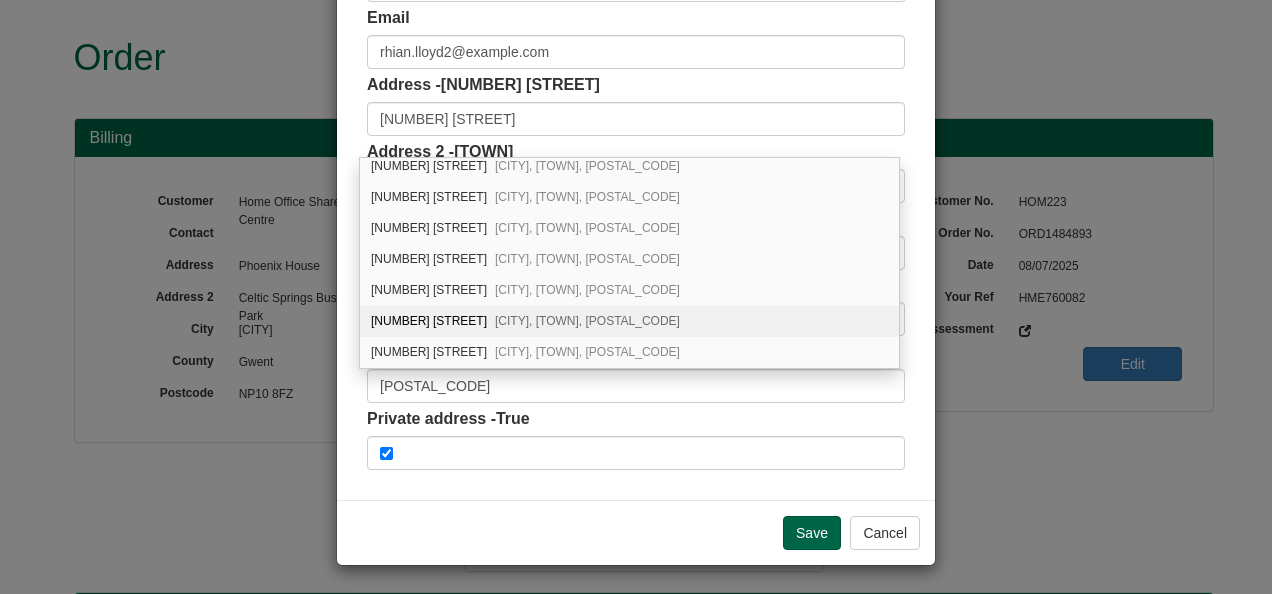 click on "[CITY], [TOWN], [POSTAL_CODE]" at bounding box center [587, 321] 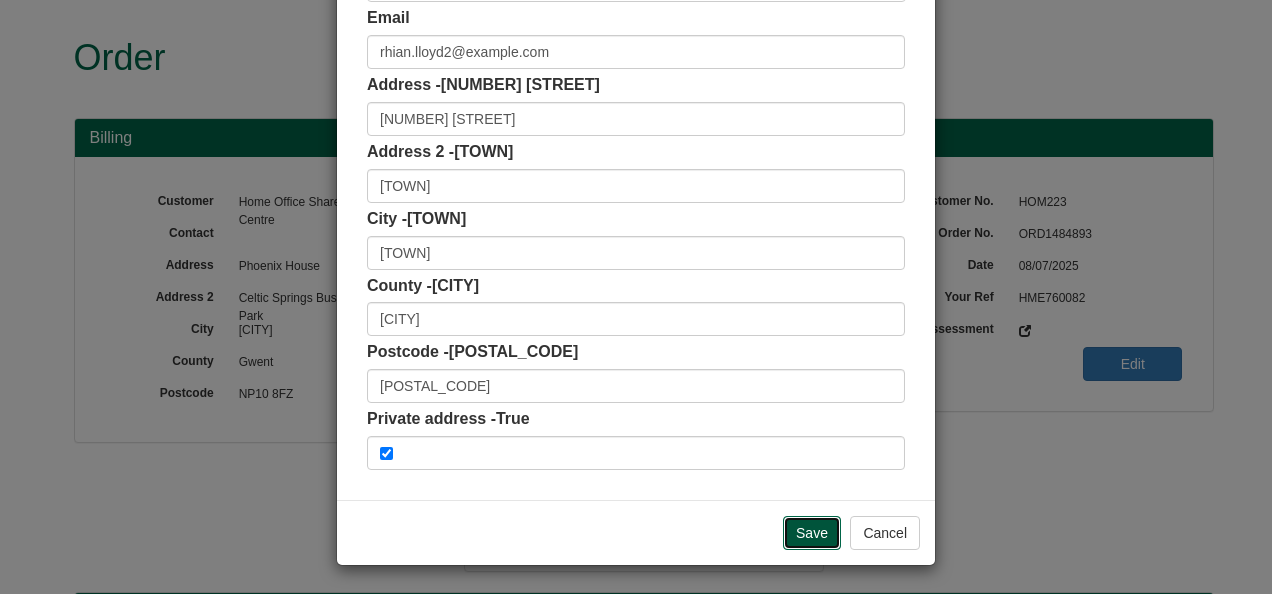click on "Save" at bounding box center [812, 533] 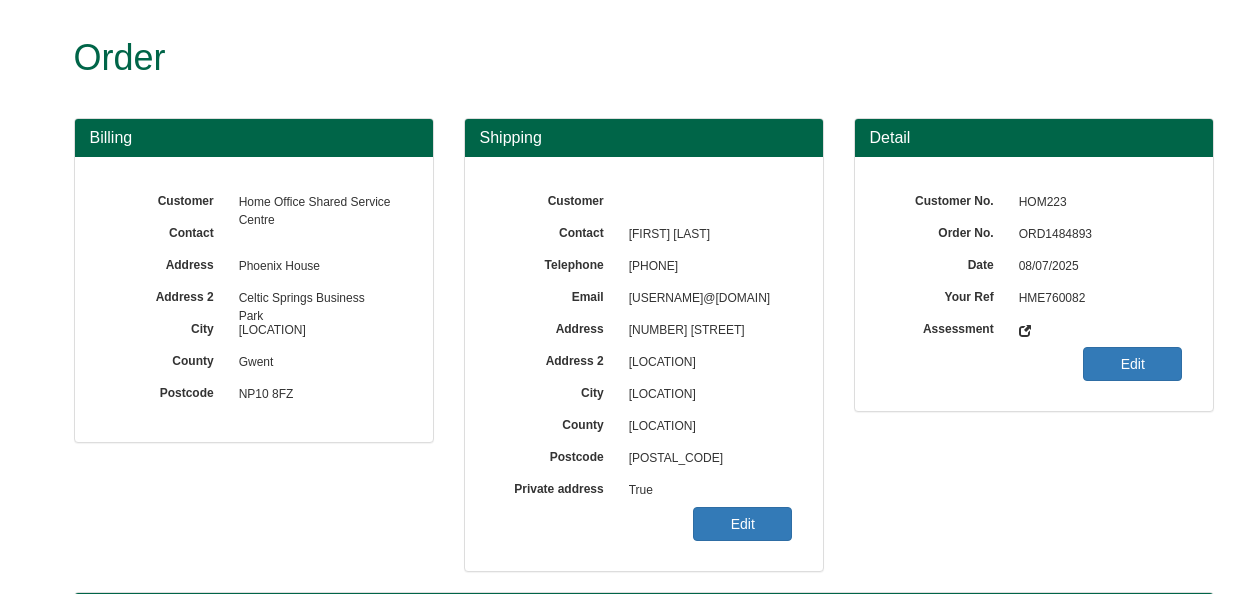 scroll, scrollTop: 0, scrollLeft: 0, axis: both 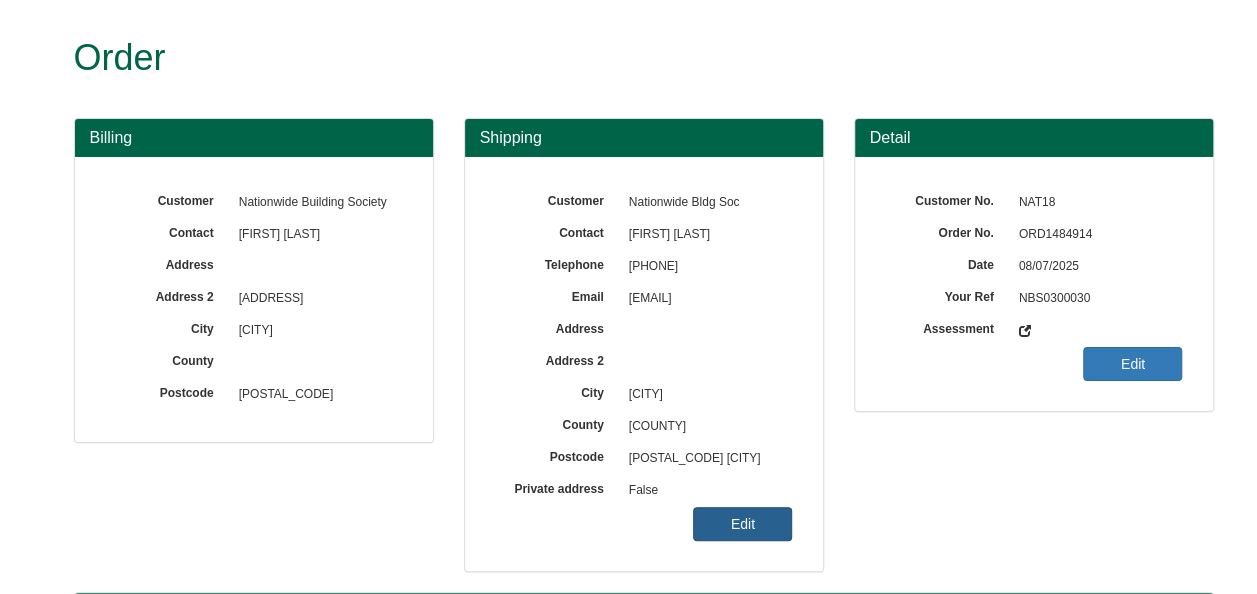 click on "Edit" at bounding box center [742, 524] 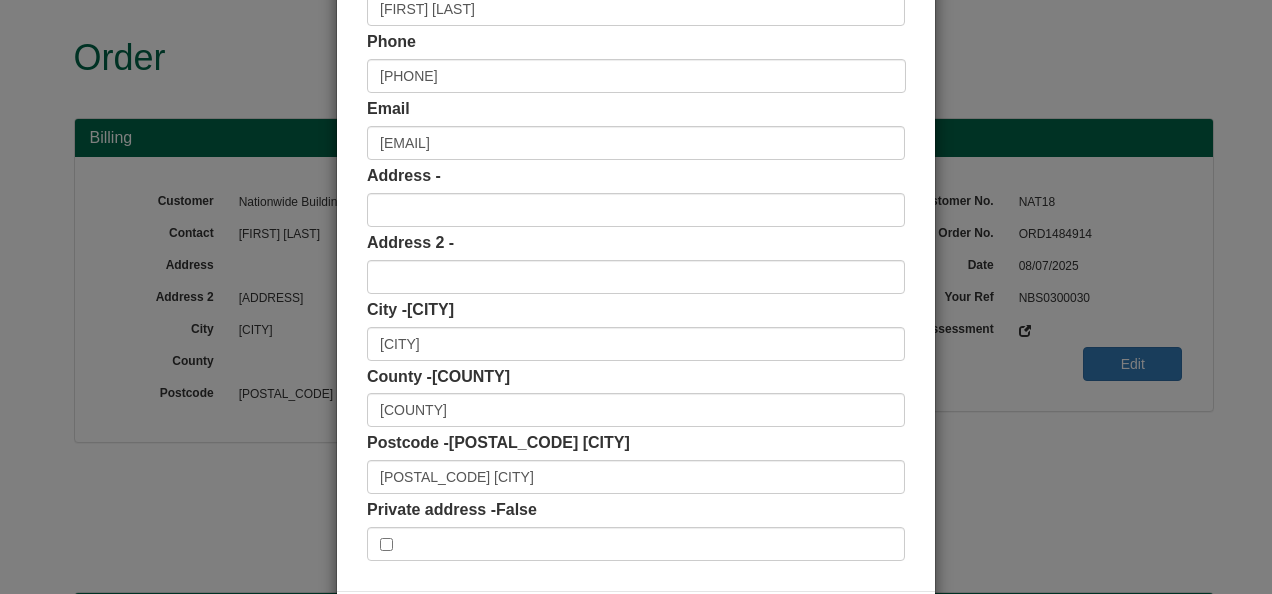 scroll, scrollTop: 311, scrollLeft: 0, axis: vertical 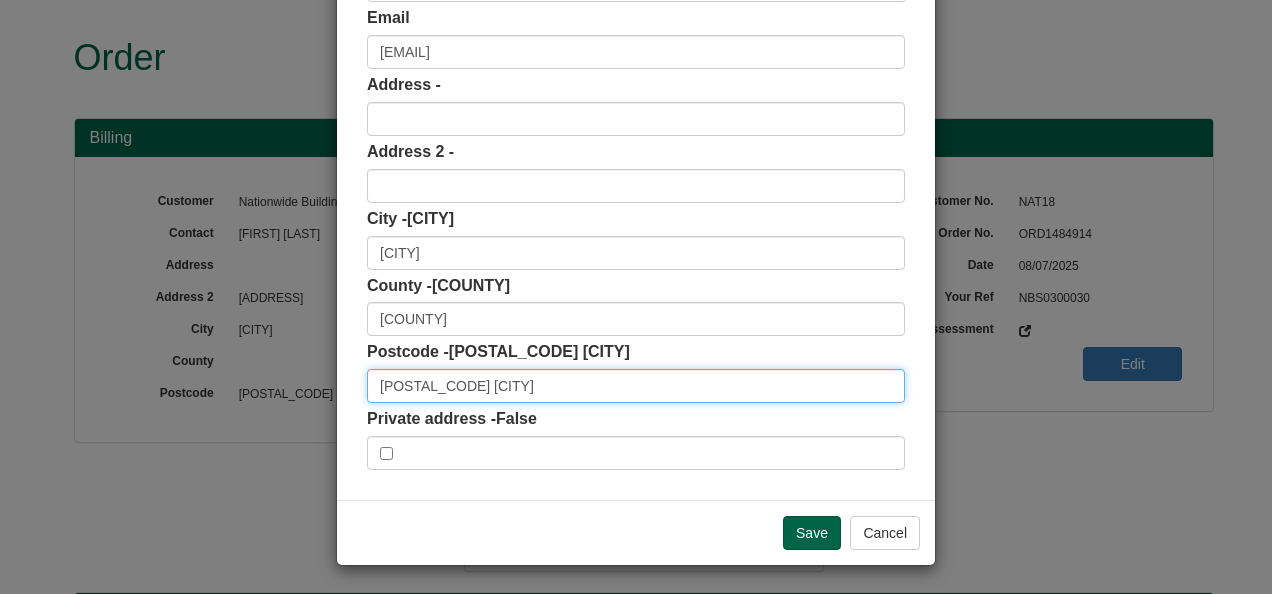 drag, startPoint x: 440, startPoint y: 387, endPoint x: 301, endPoint y: 385, distance: 139.01439 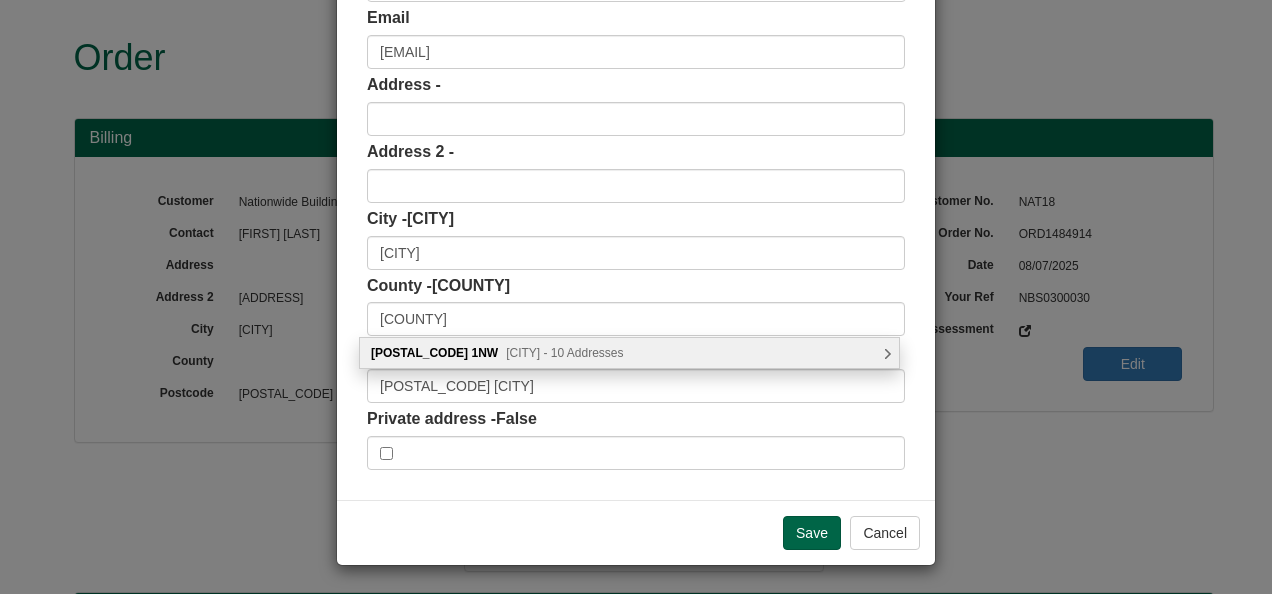 click on "[POSTAL_CODE] [CITY] - 10 Addresses" at bounding box center [629, 353] 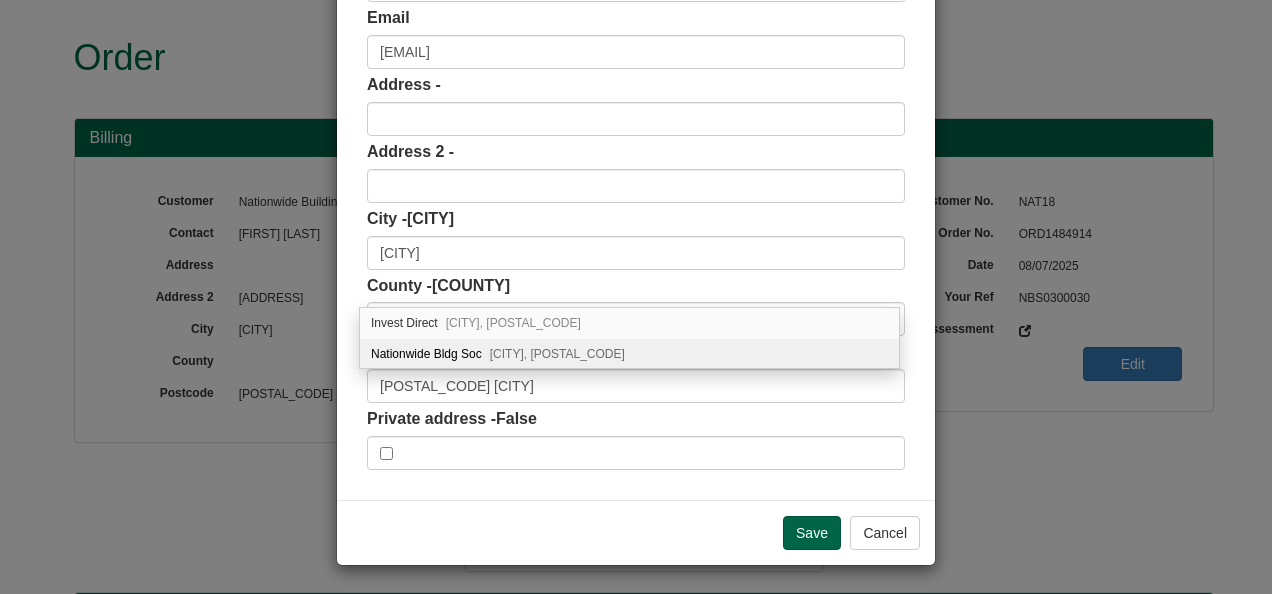 click on "[ORGANIZATION] Bldg Soc [CITY], [POSTAL_CODE]" at bounding box center [629, 354] 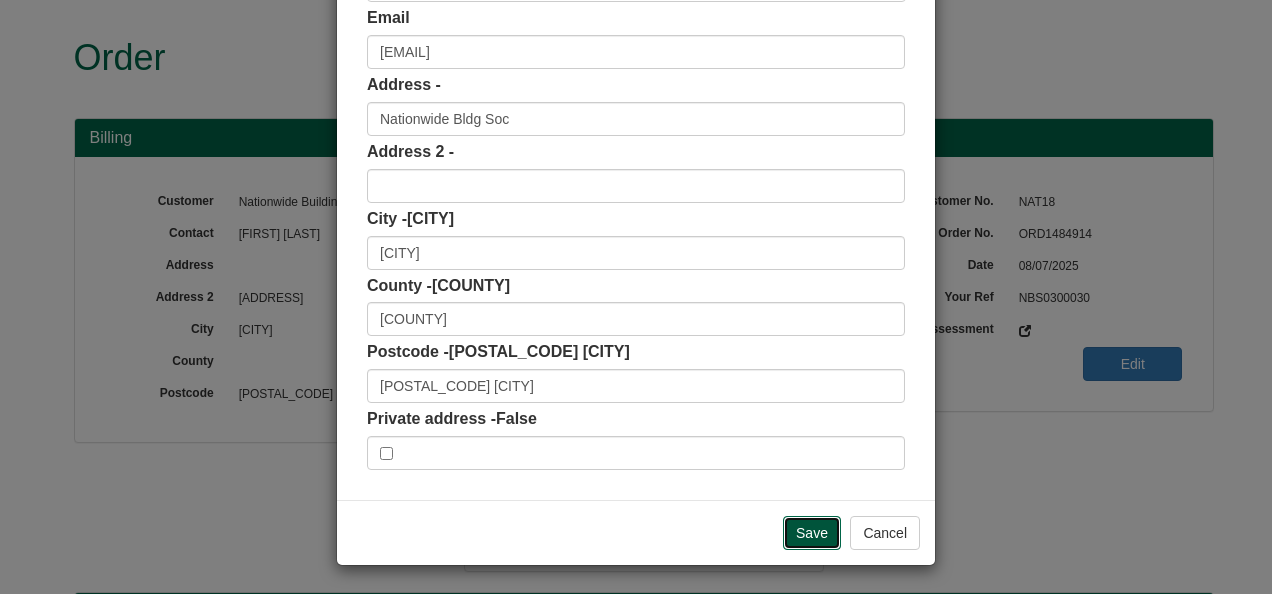 click on "Save" at bounding box center [812, 533] 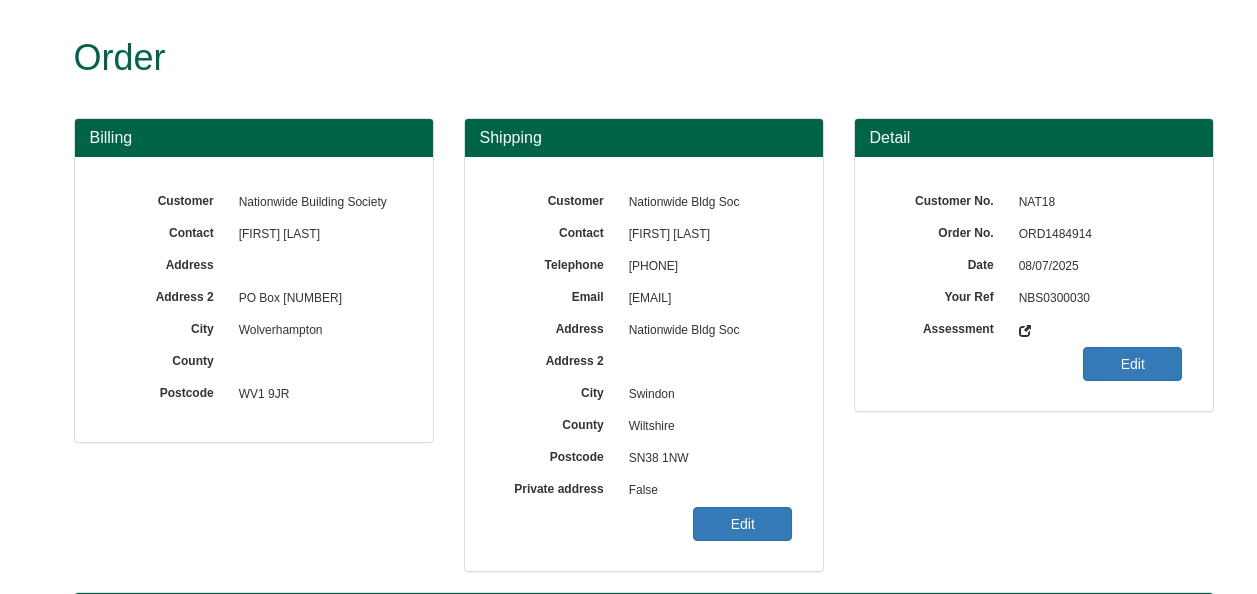 scroll, scrollTop: 0, scrollLeft: 0, axis: both 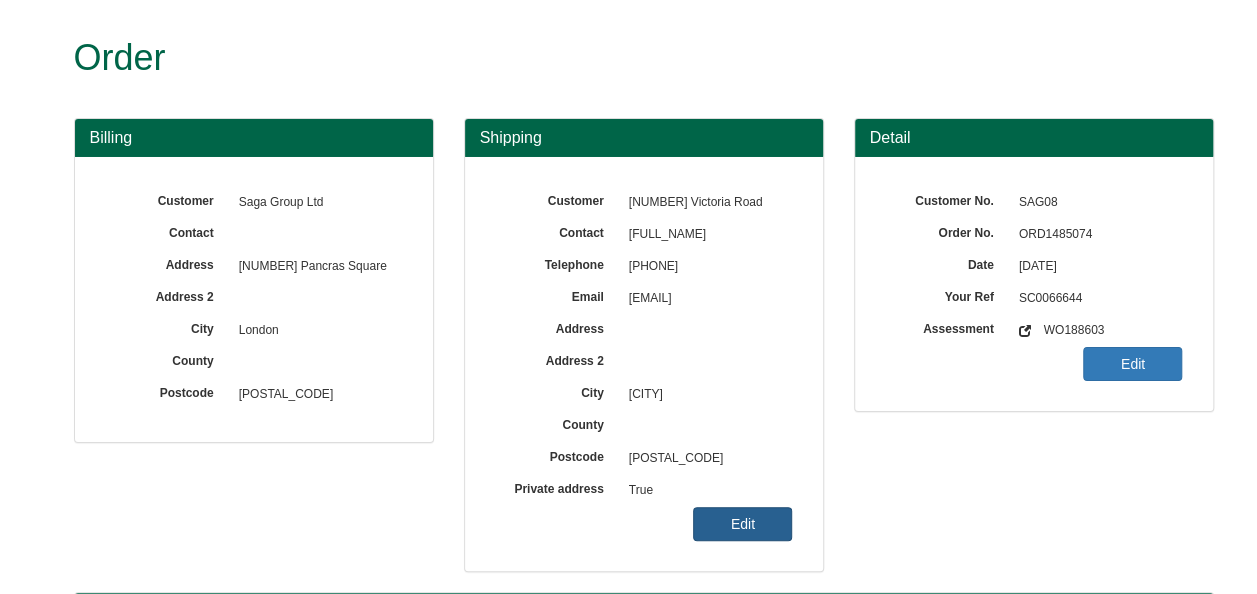 click on "Edit" at bounding box center (742, 524) 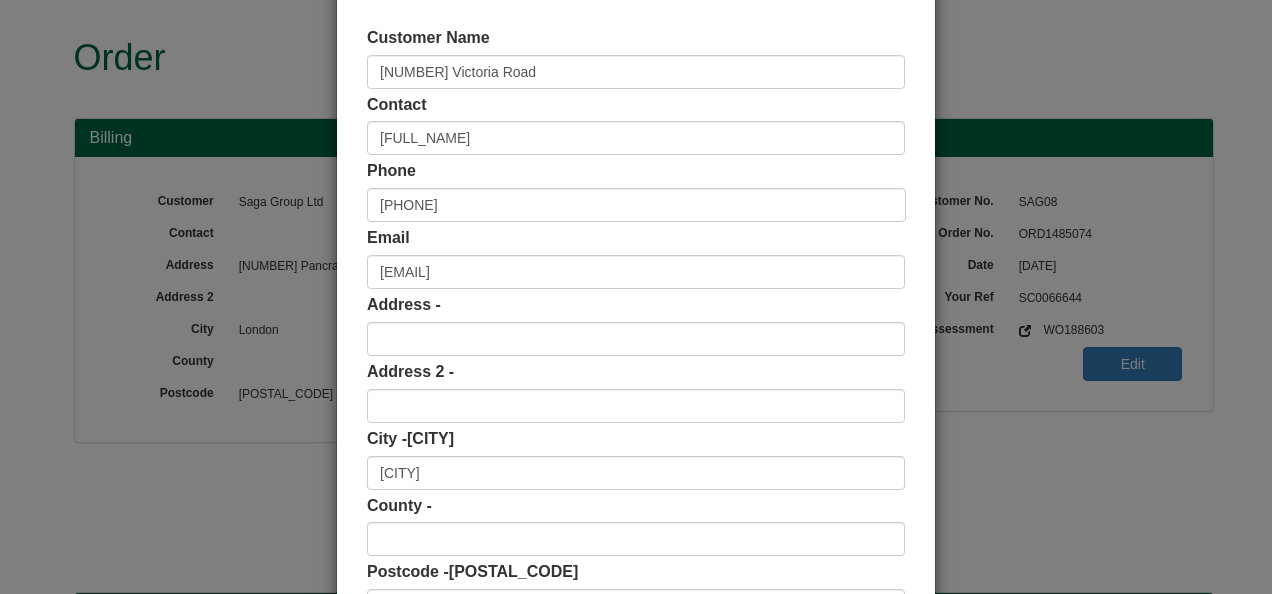 scroll, scrollTop: 200, scrollLeft: 0, axis: vertical 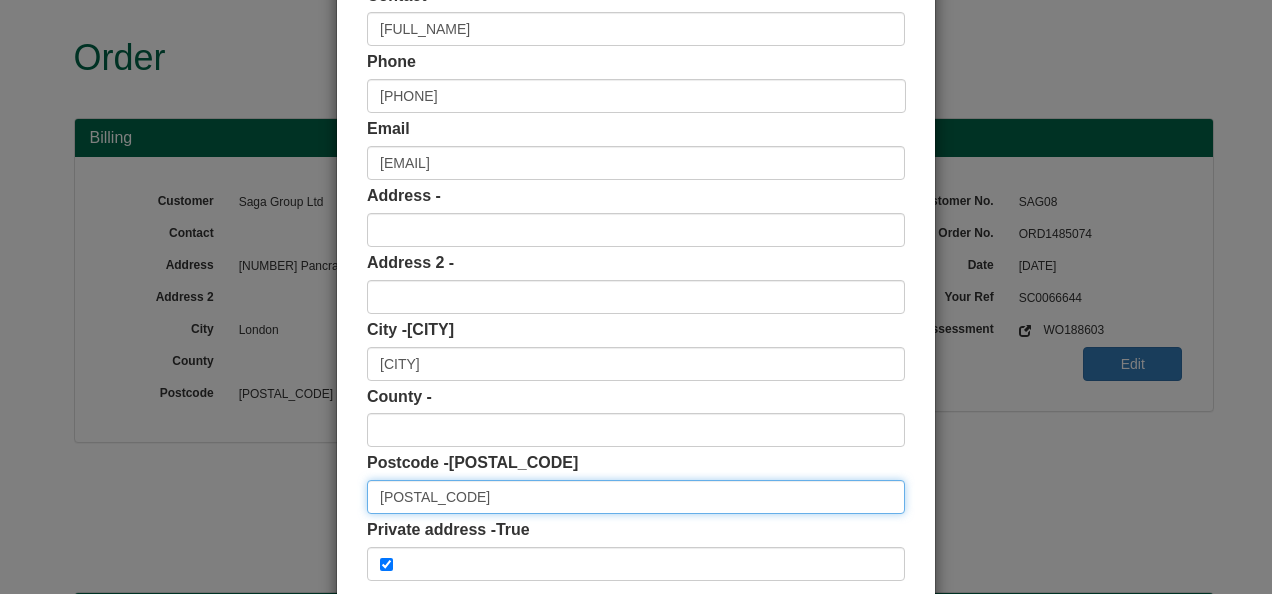 drag, startPoint x: 440, startPoint y: 502, endPoint x: 358, endPoint y: 499, distance: 82.05486 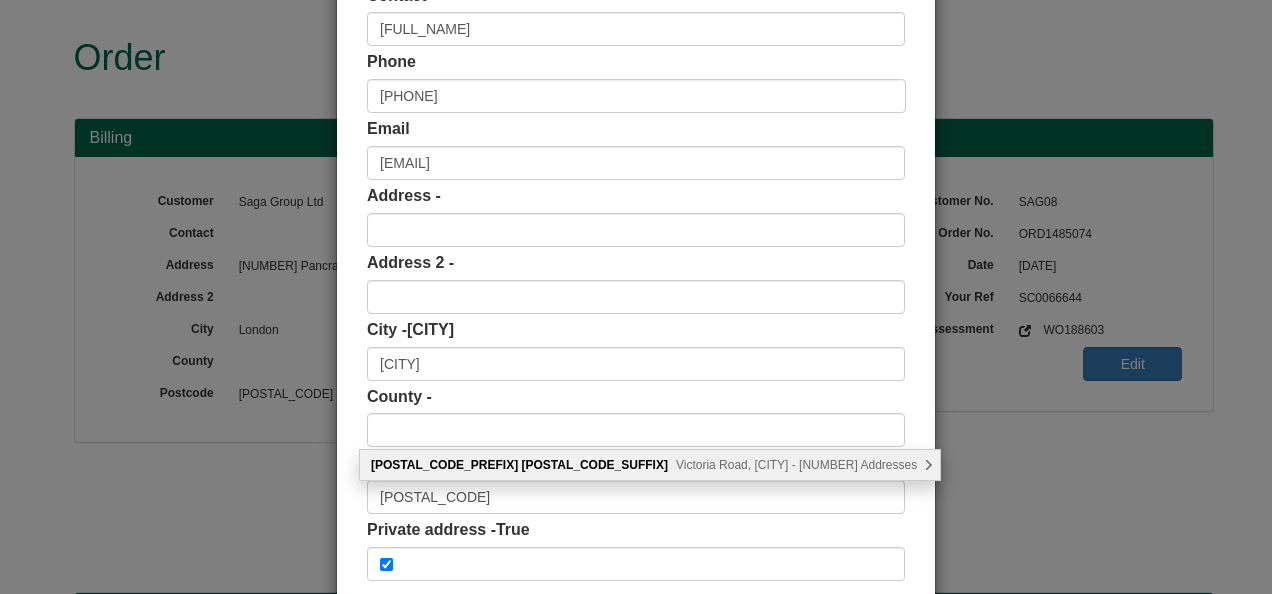 click on "Victoria Road, [CITY] - [NUMBER] Addresses" at bounding box center [796, 465] 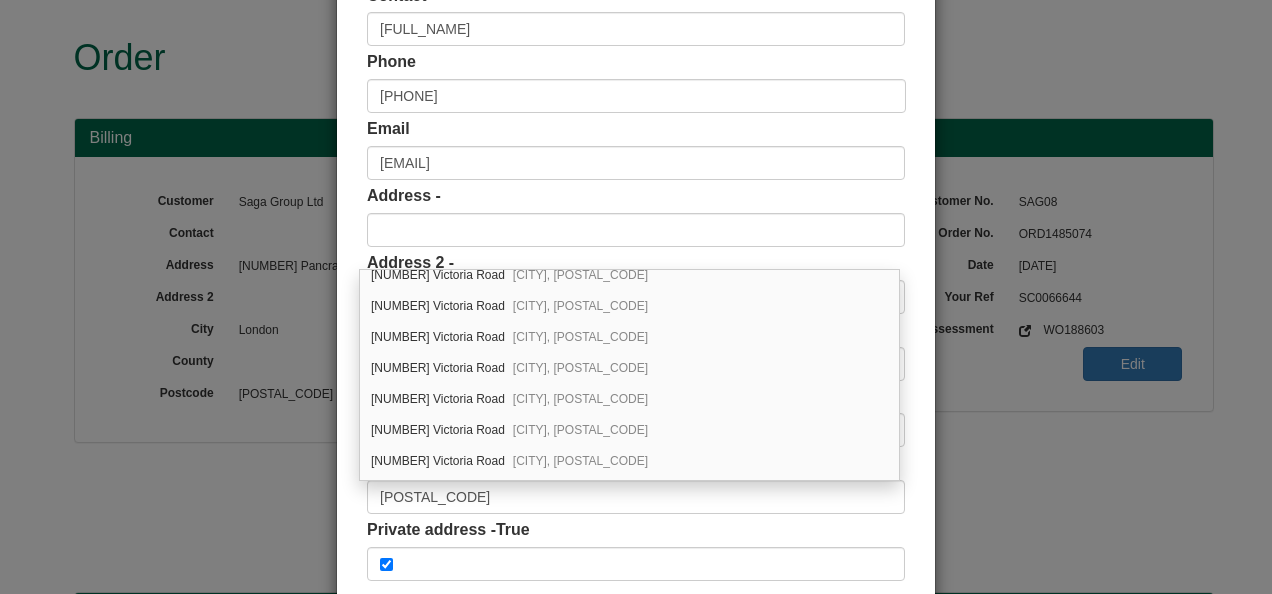scroll, scrollTop: 700, scrollLeft: 0, axis: vertical 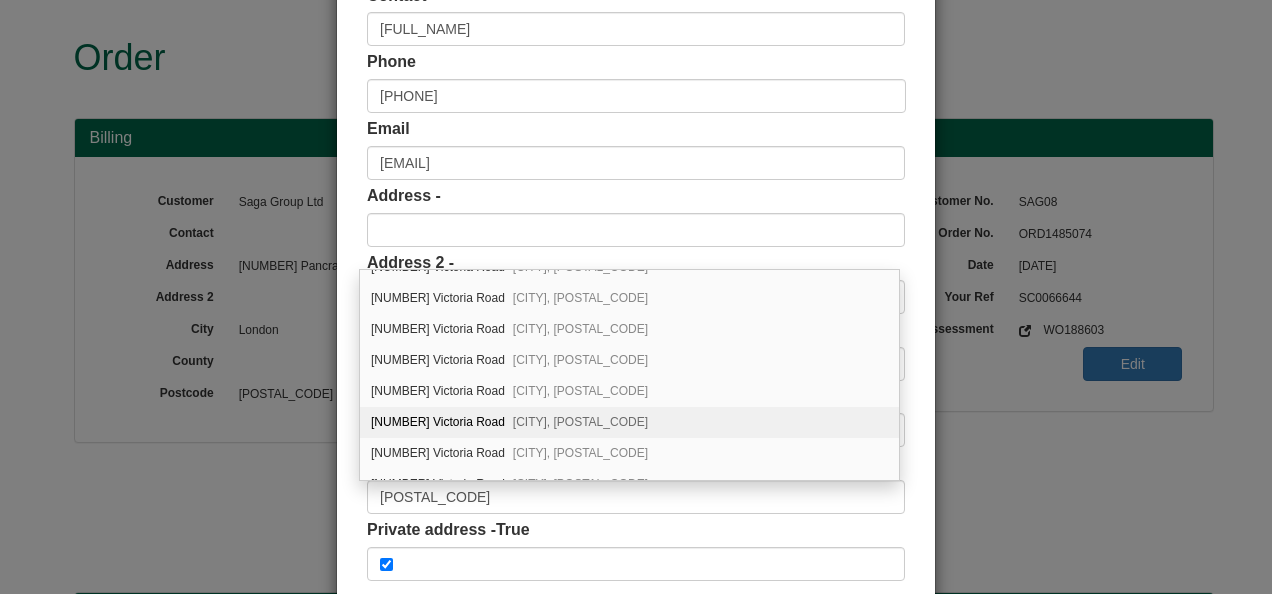 click on "Sittingbourne, ME10 1BS" at bounding box center [580, 422] 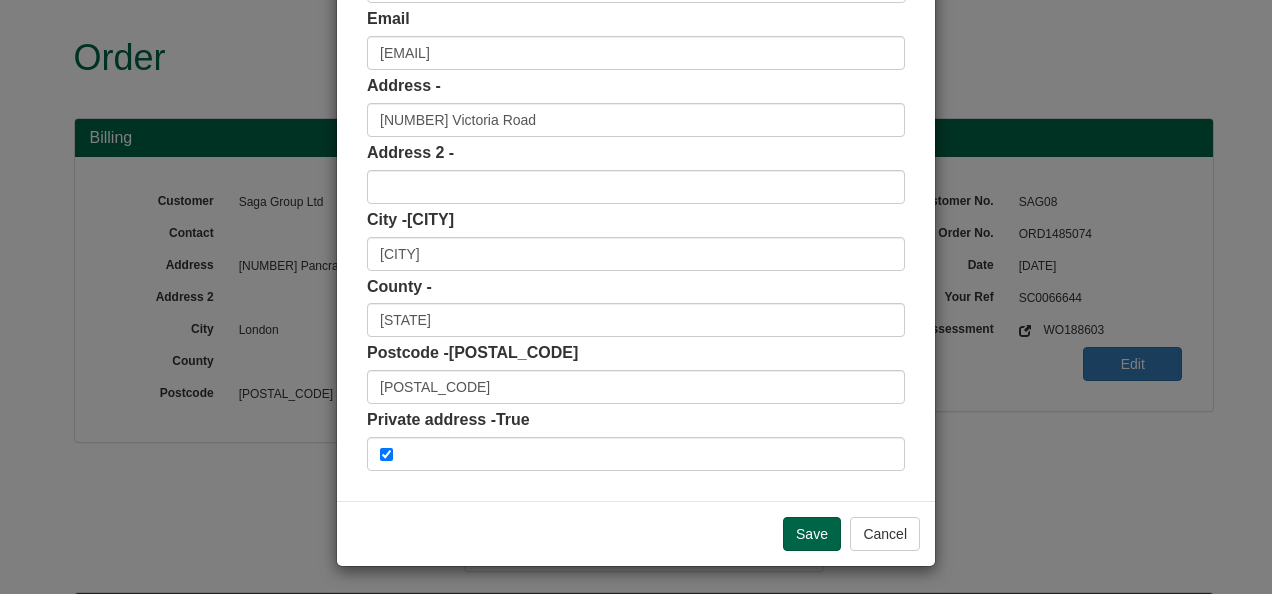 scroll, scrollTop: 311, scrollLeft: 0, axis: vertical 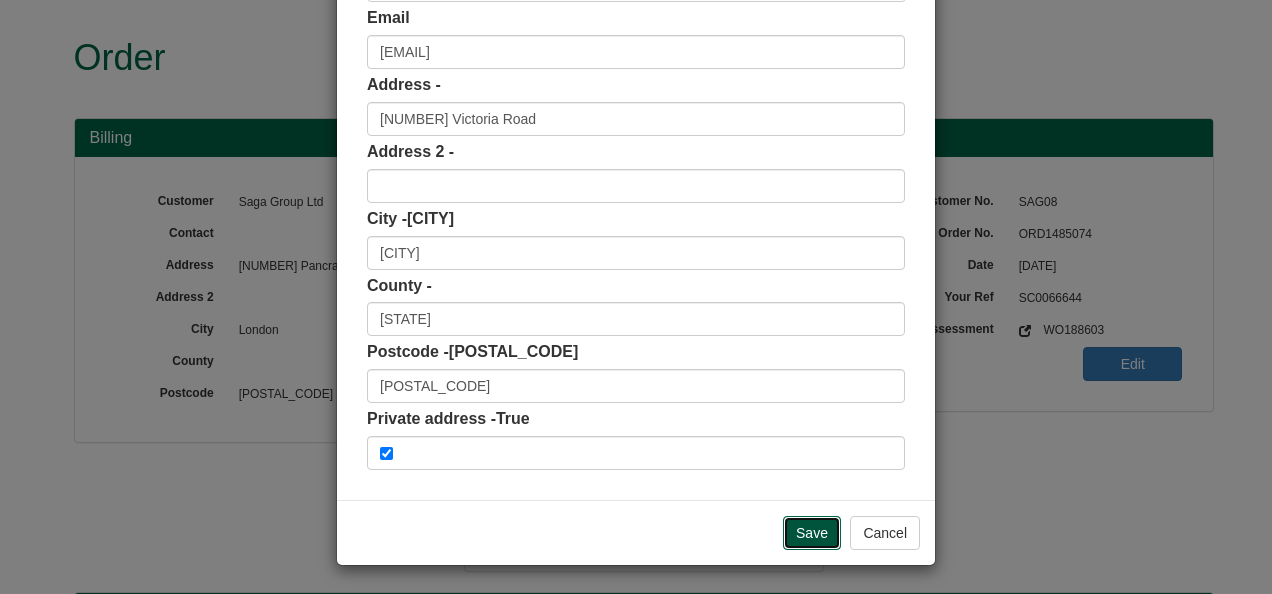 click on "Save" at bounding box center (812, 533) 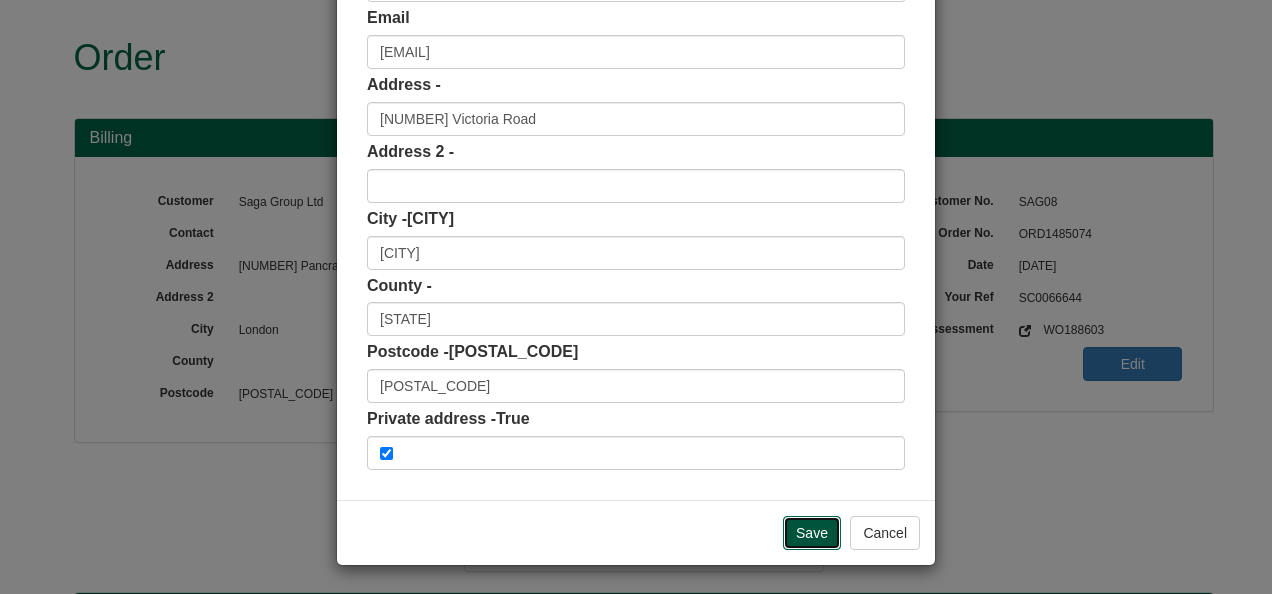 scroll, scrollTop: 0, scrollLeft: 0, axis: both 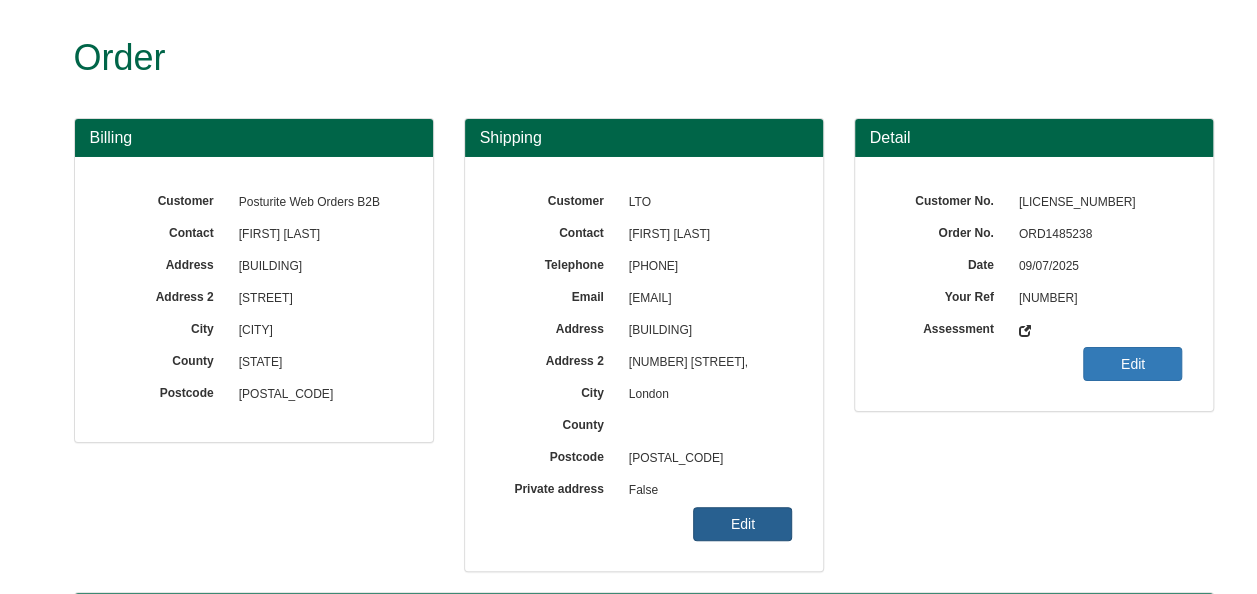 click on "Edit" at bounding box center [742, 524] 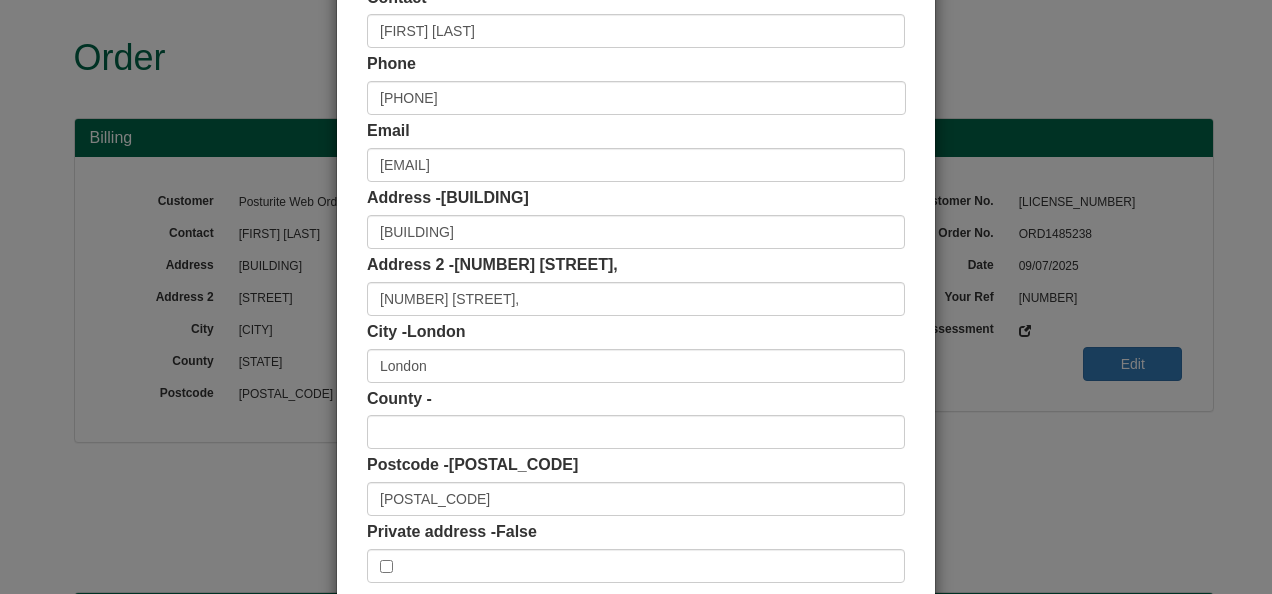 scroll, scrollTop: 200, scrollLeft: 0, axis: vertical 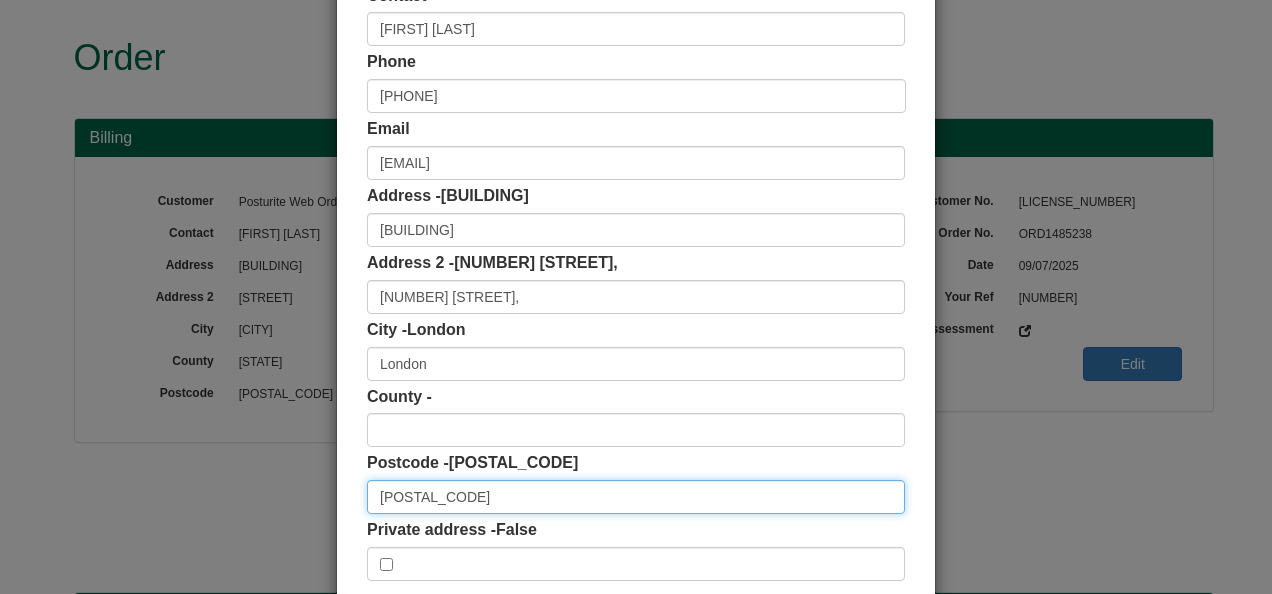 drag, startPoint x: 432, startPoint y: 499, endPoint x: 346, endPoint y: 504, distance: 86.145226 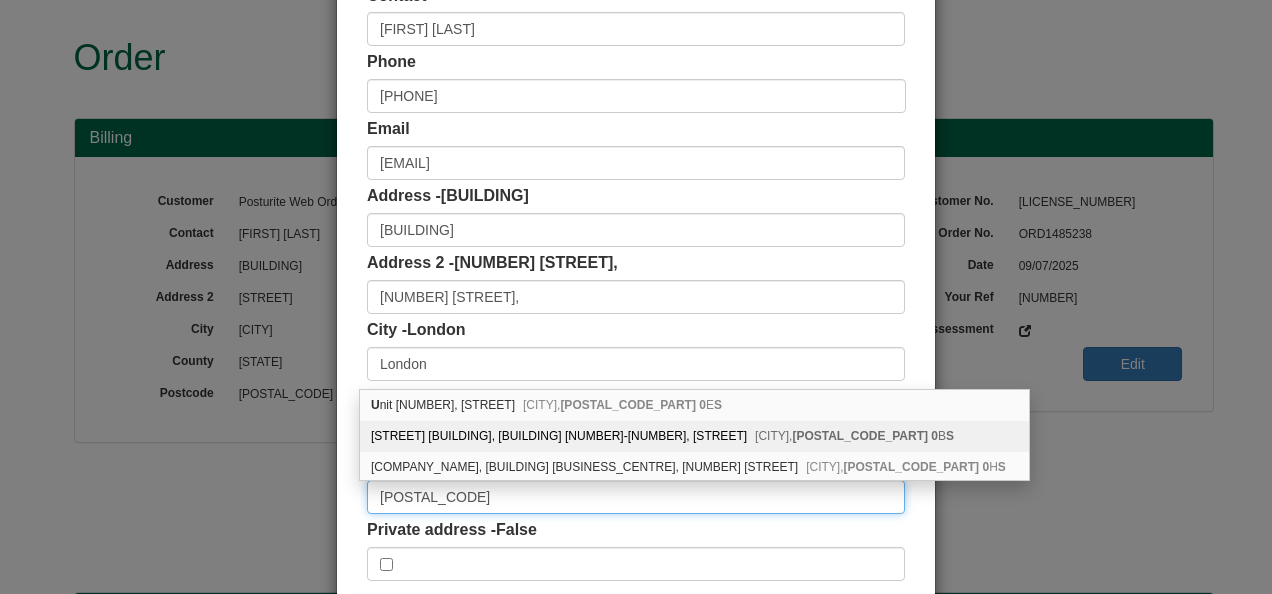 scroll, scrollTop: 0, scrollLeft: 0, axis: both 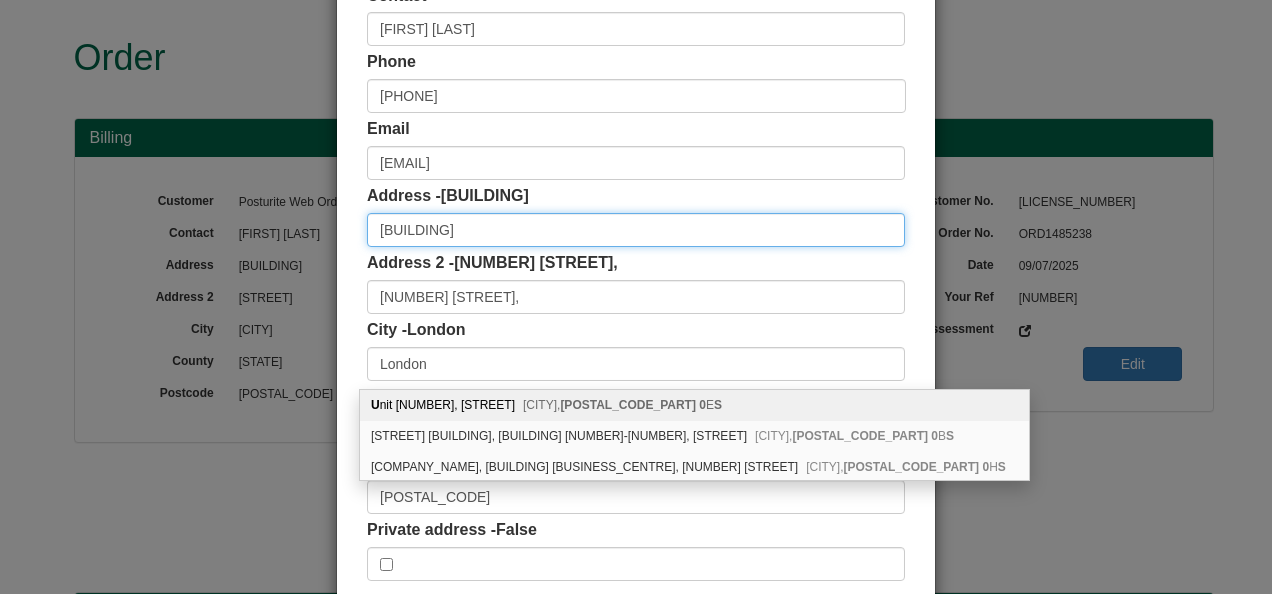 click on "Blue Fin Building" at bounding box center [636, 230] 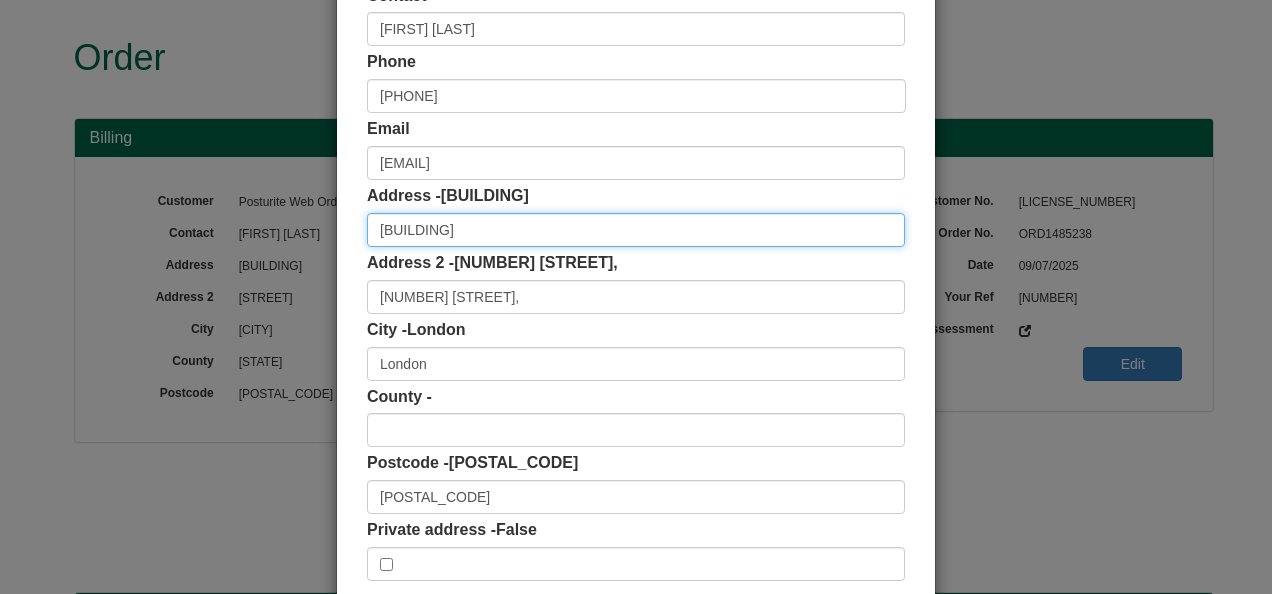 drag, startPoint x: 493, startPoint y: 235, endPoint x: 279, endPoint y: 237, distance: 214.00934 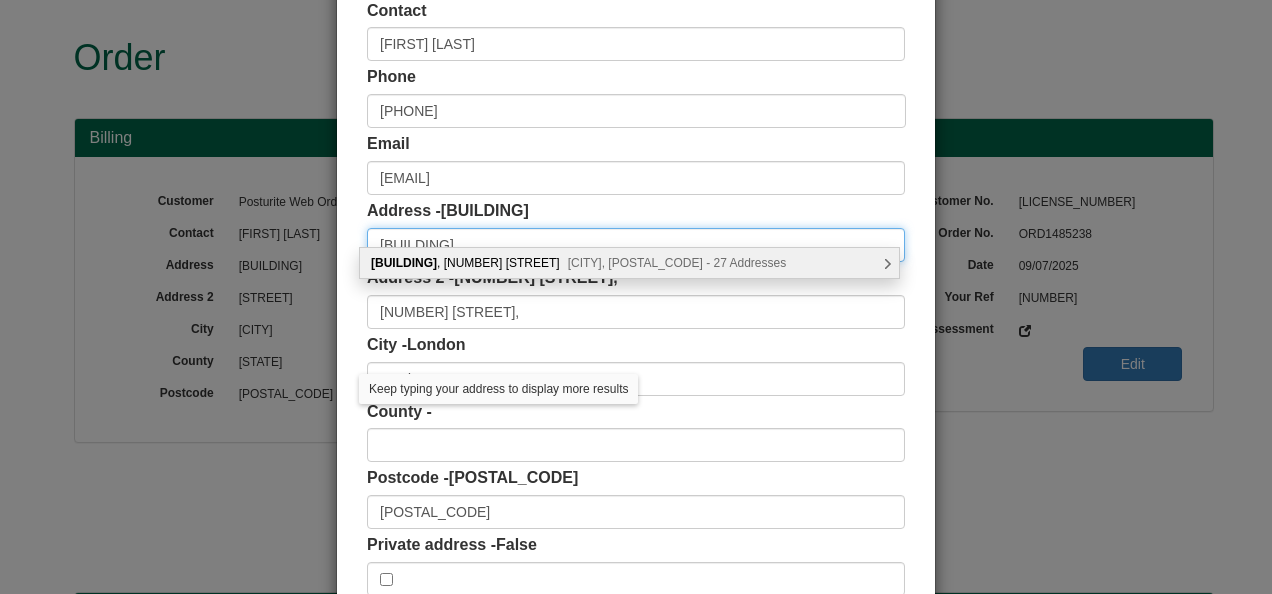 scroll, scrollTop: 200, scrollLeft: 0, axis: vertical 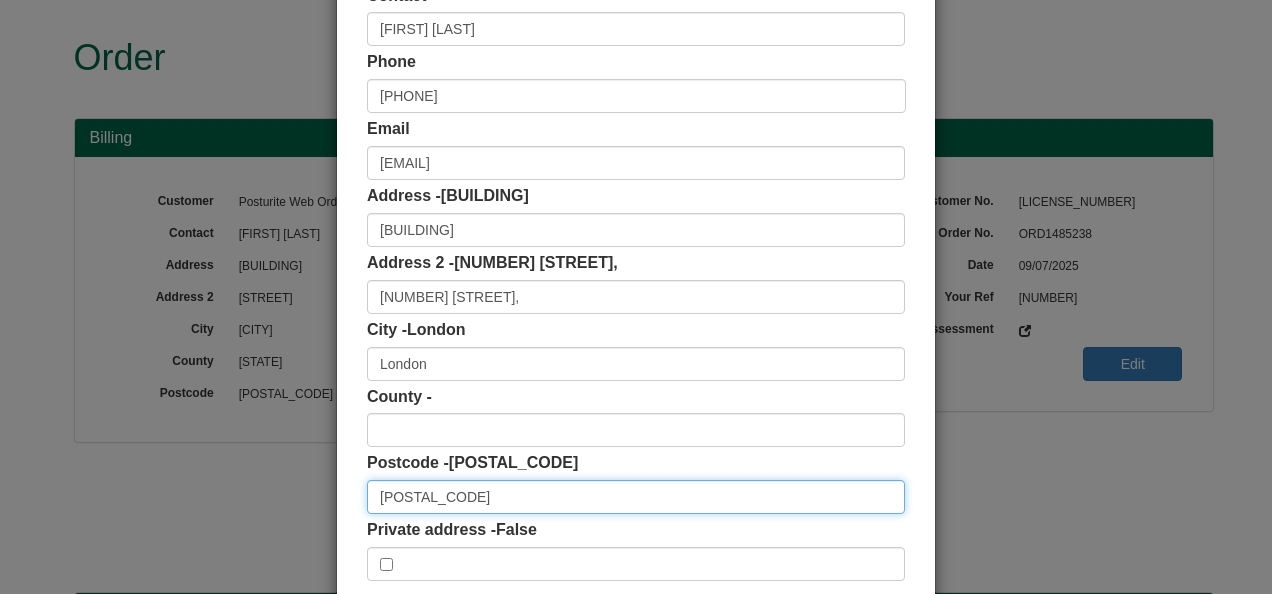 click on "SE1 0SU" at bounding box center [636, 497] 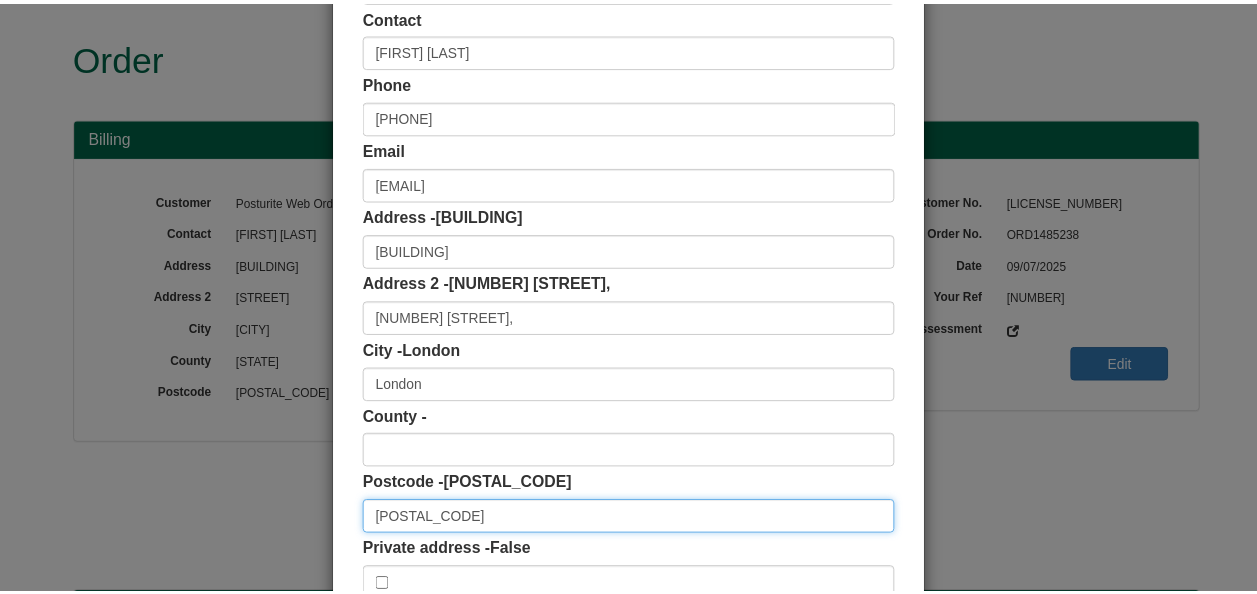 scroll, scrollTop: 311, scrollLeft: 0, axis: vertical 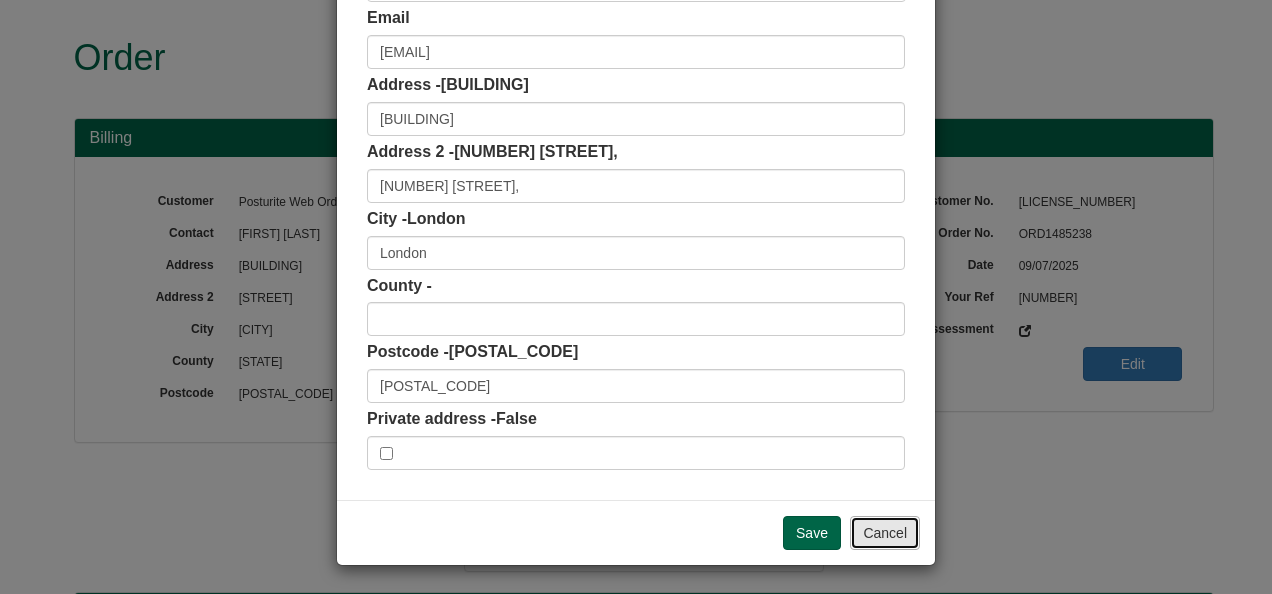 click on "Cancel" at bounding box center [885, 533] 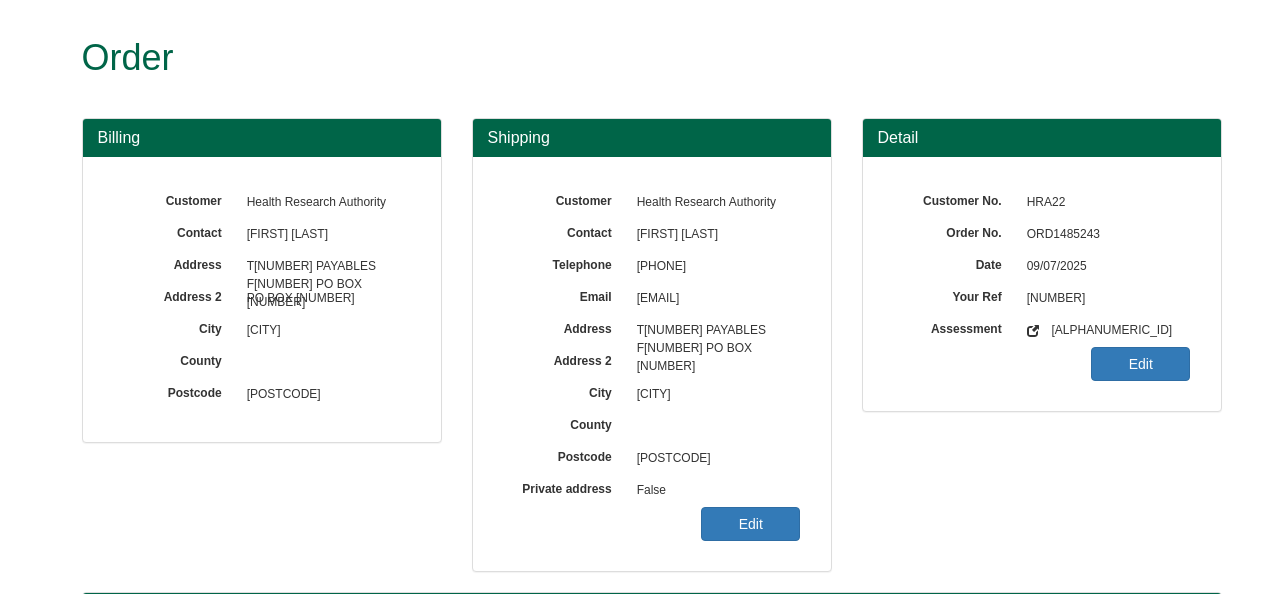 scroll, scrollTop: 0, scrollLeft: 0, axis: both 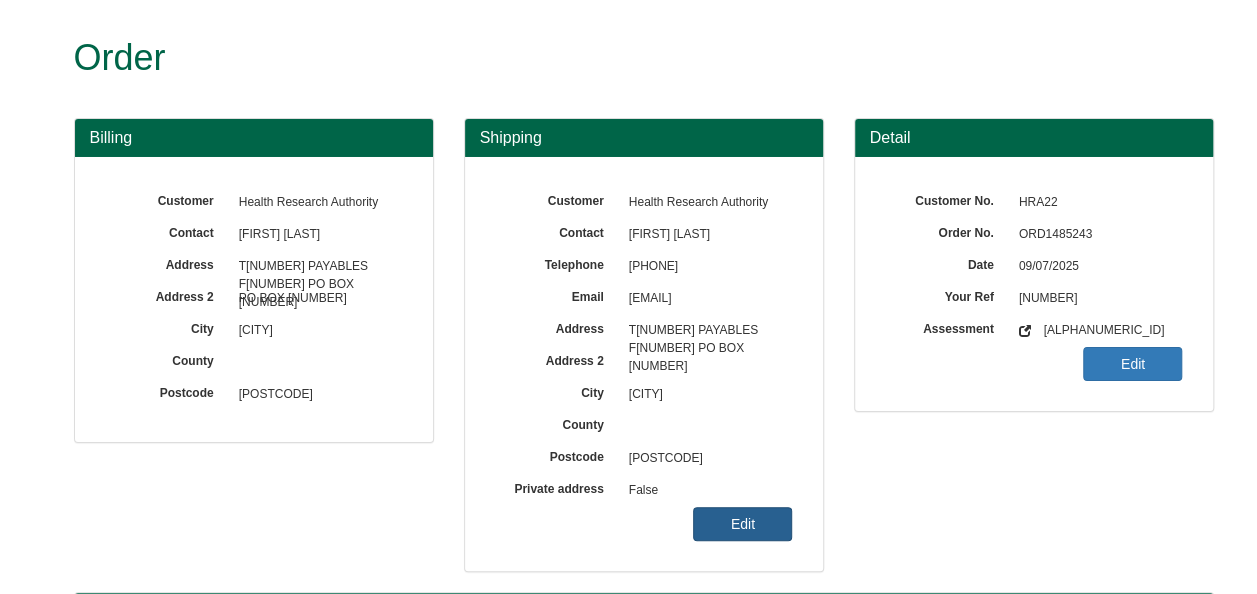 click on "Edit" at bounding box center [742, 524] 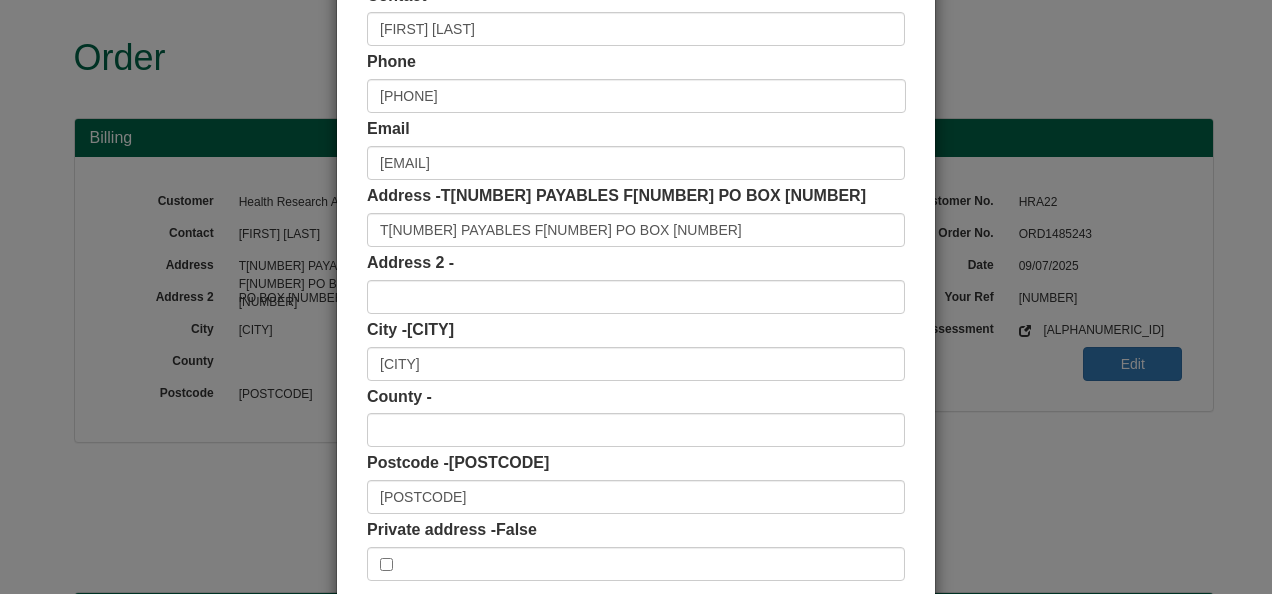 scroll, scrollTop: 0, scrollLeft: 0, axis: both 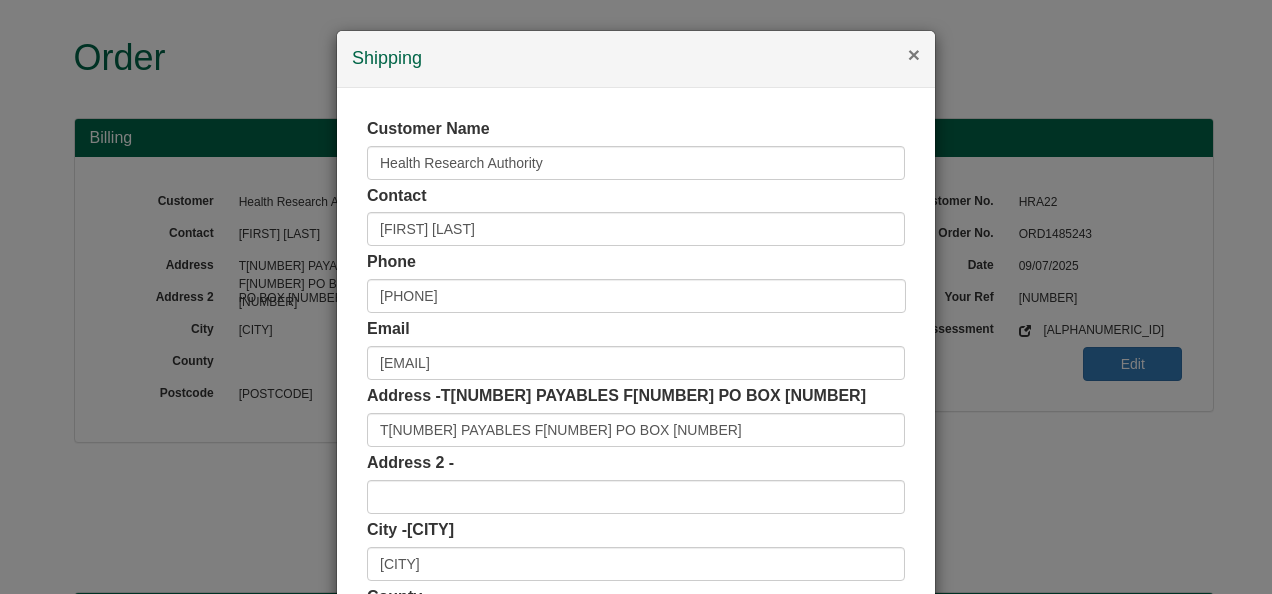 click on "×" at bounding box center [914, 54] 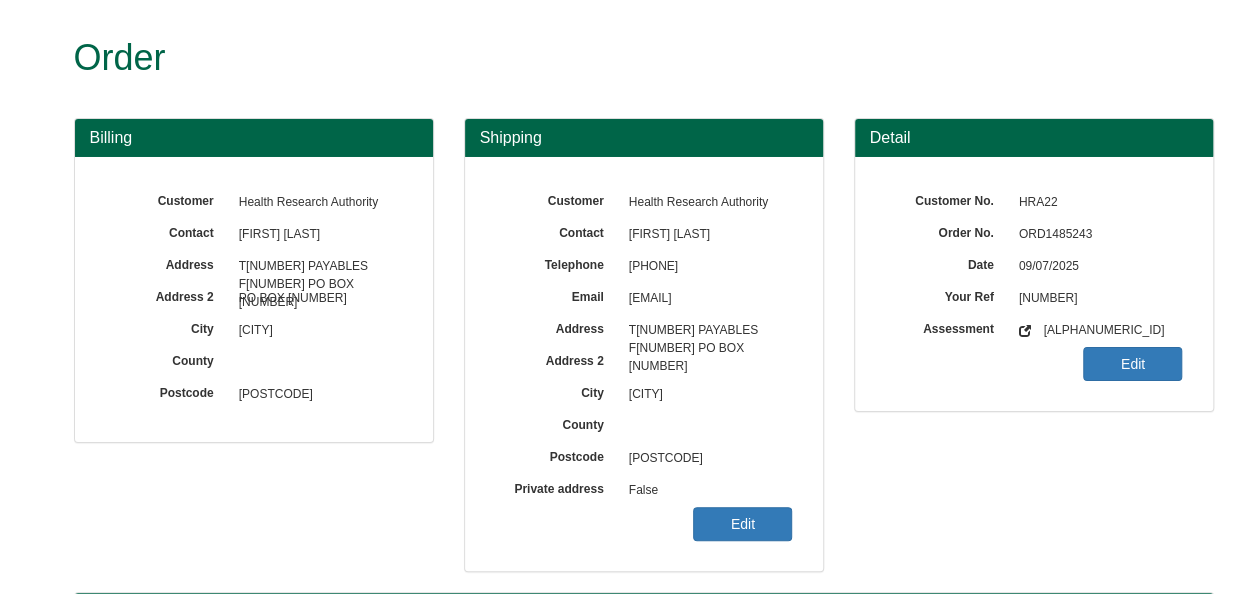click on "ORD1485243" at bounding box center [1096, 235] 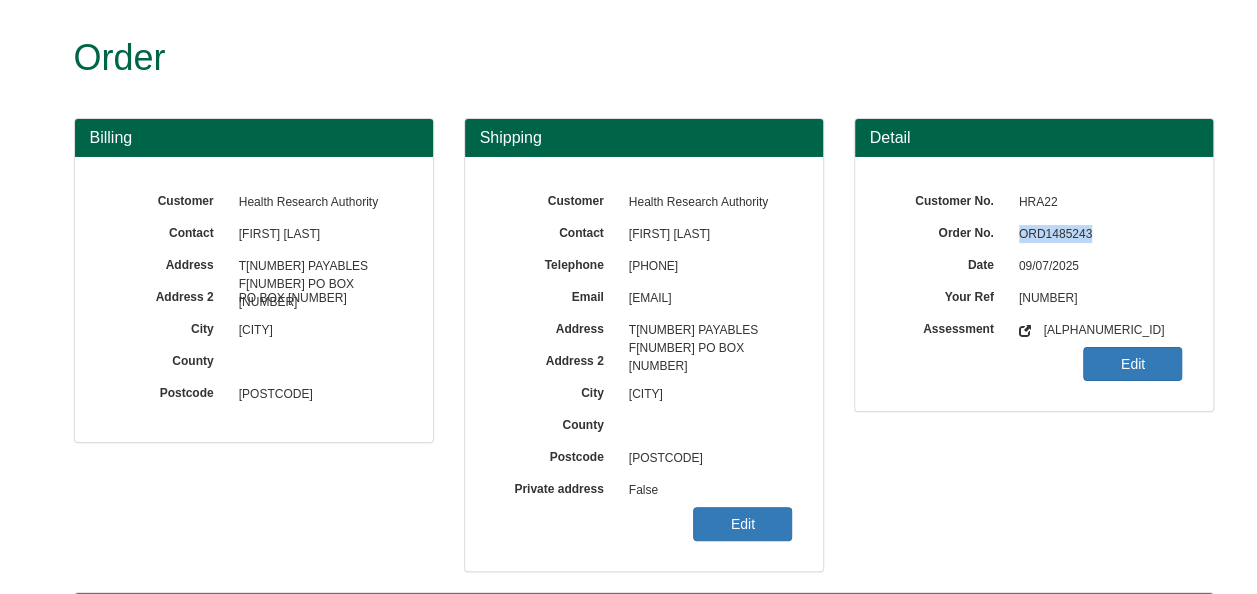 click on "ORD1485243" at bounding box center (1096, 235) 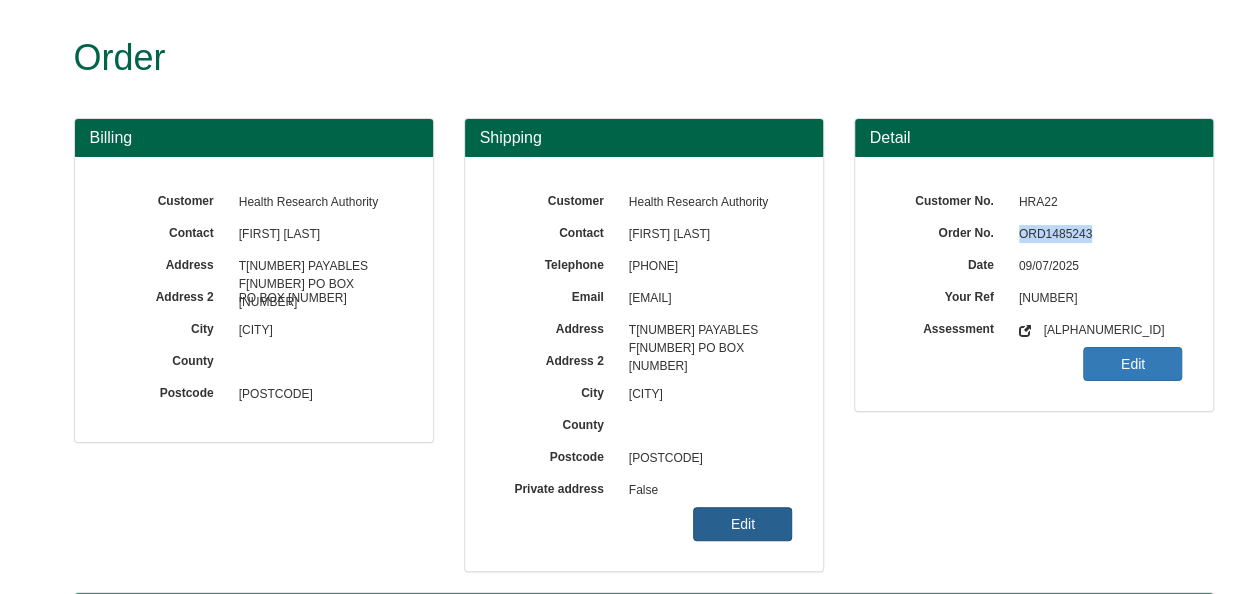 click on "Edit" at bounding box center [742, 524] 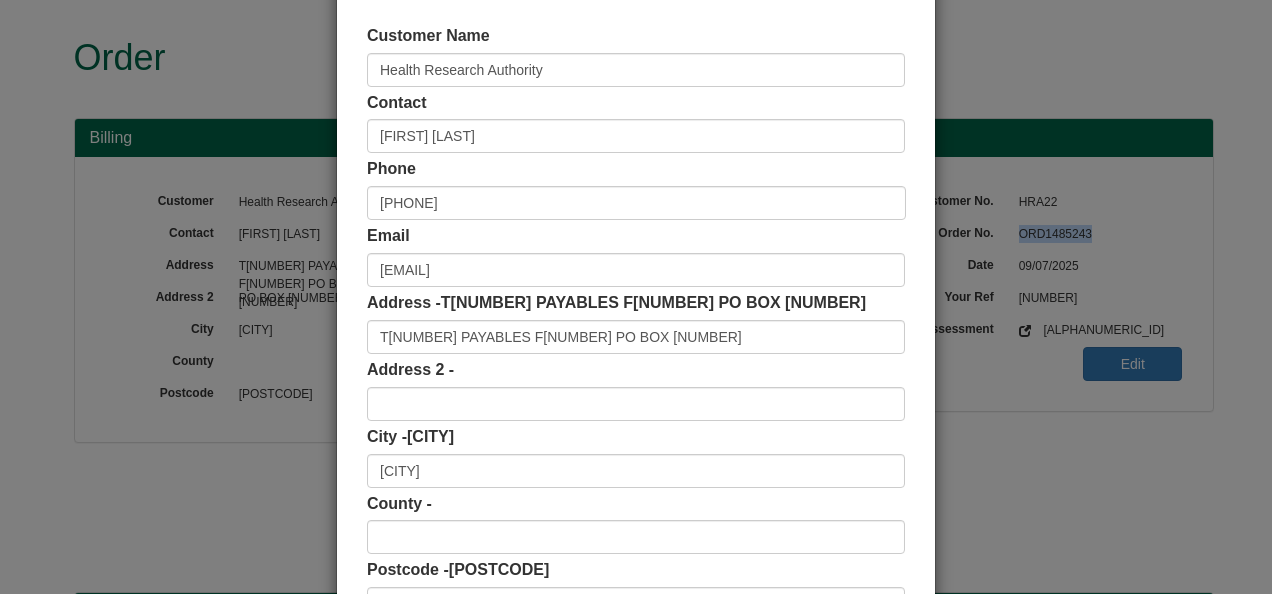 scroll, scrollTop: 200, scrollLeft: 0, axis: vertical 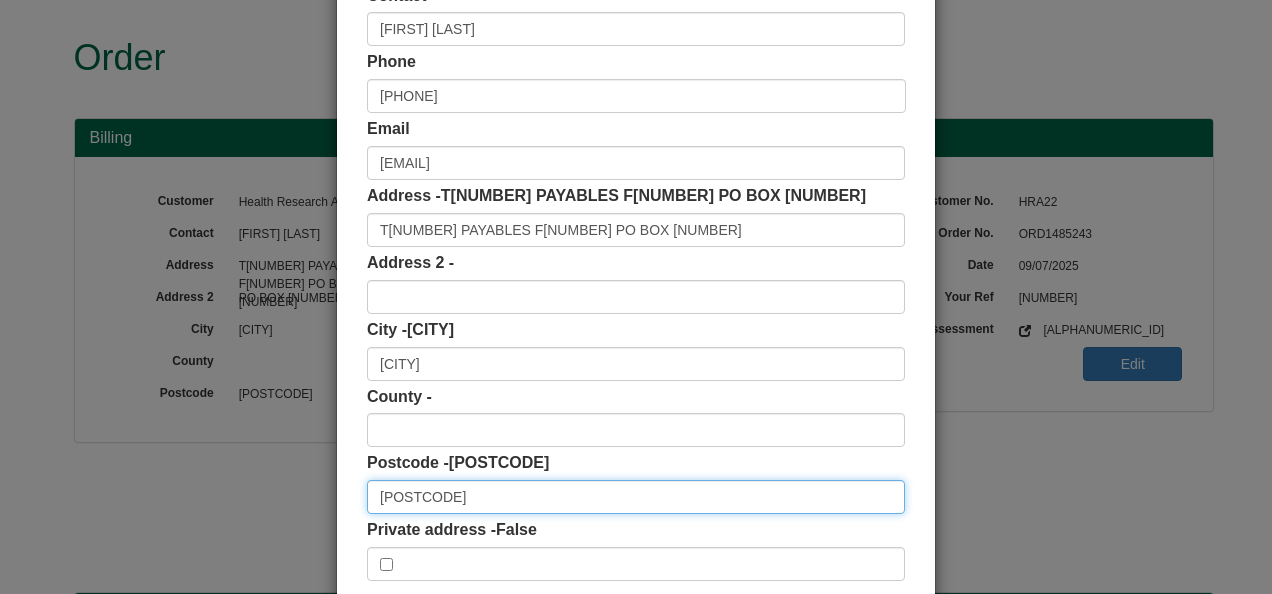 drag, startPoint x: 454, startPoint y: 499, endPoint x: 250, endPoint y: 486, distance: 204.4138 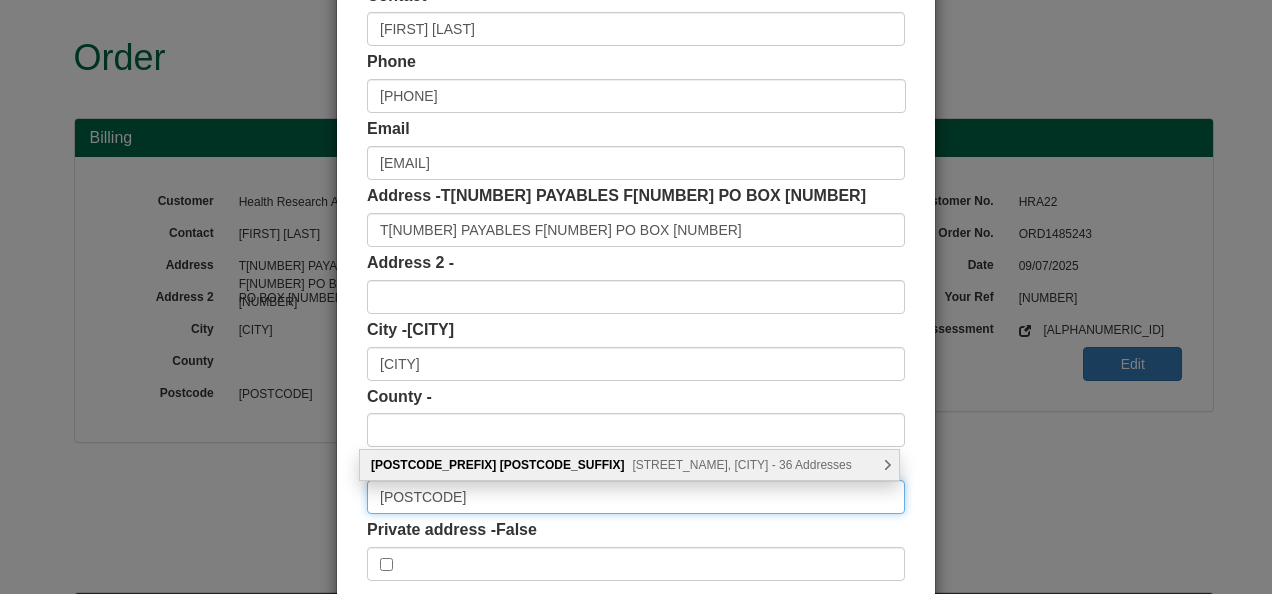 type on "[POSTCODE]" 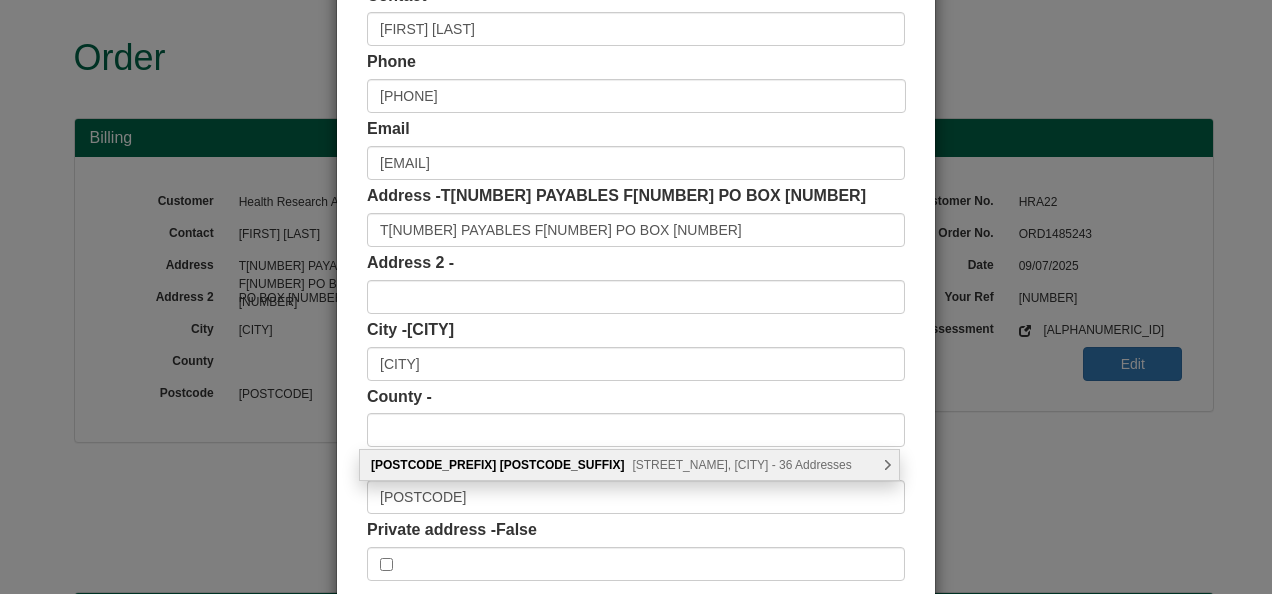 click on "[POSTCODE] [STREET_NAME] [STREET_NAME], [CITY] - 36 Addresses" at bounding box center [629, 465] 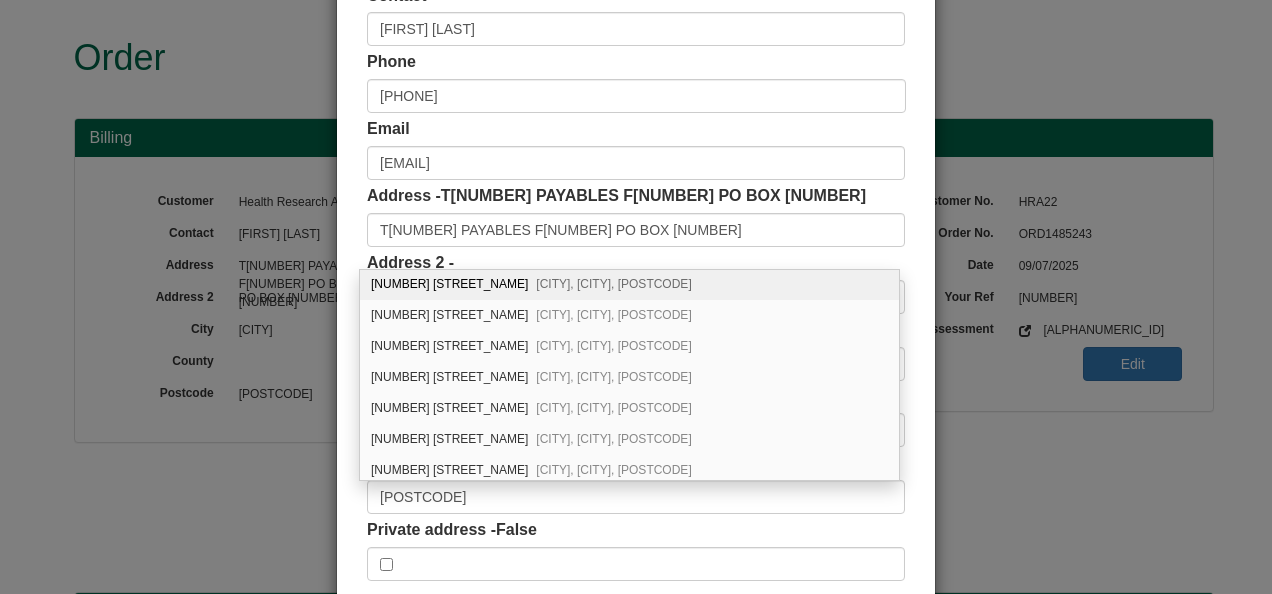 scroll, scrollTop: 600, scrollLeft: 0, axis: vertical 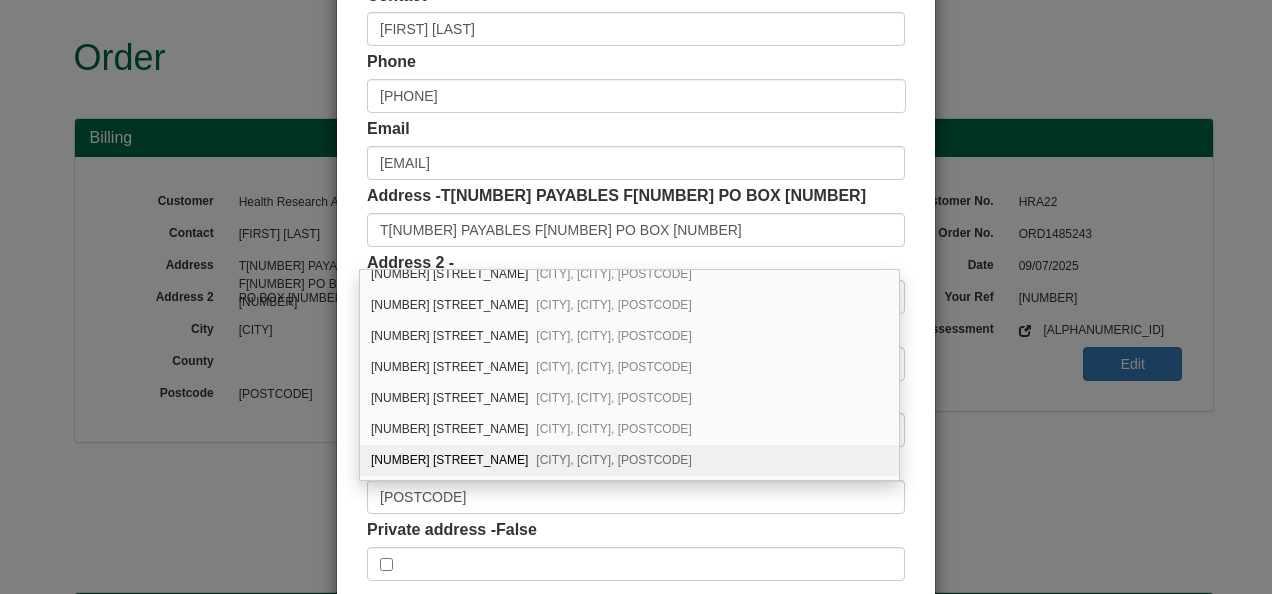 click on "[NUMBER] [STREET_NAME] [CITY], [CITY], [POSTCODE]" at bounding box center (629, 460) 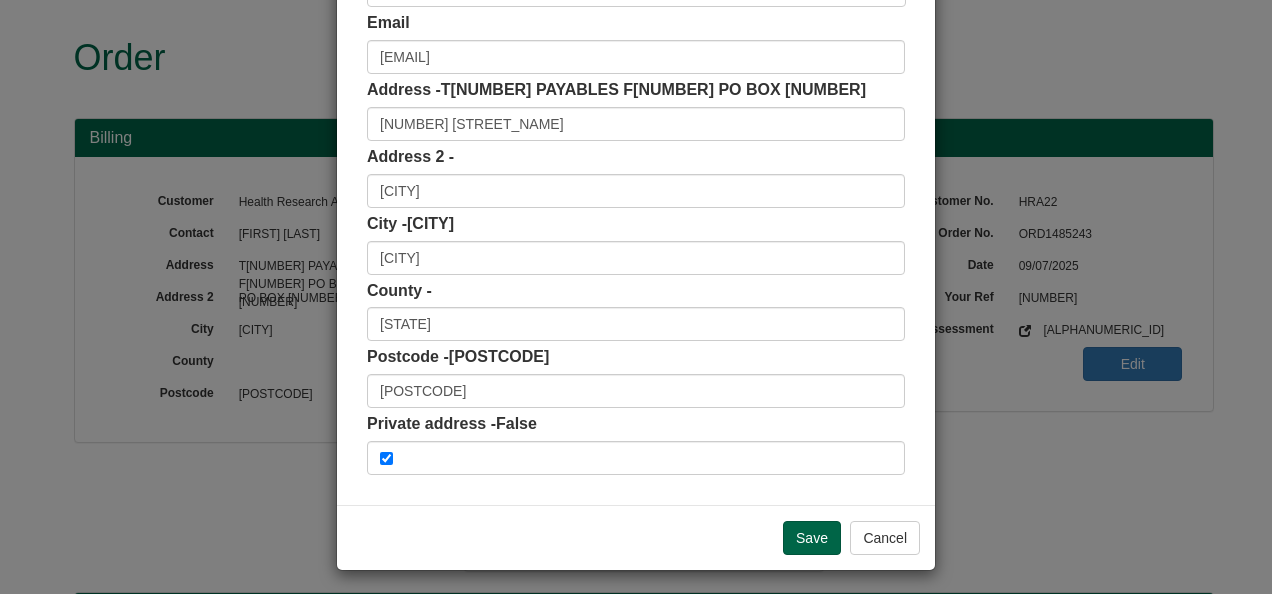 scroll, scrollTop: 311, scrollLeft: 0, axis: vertical 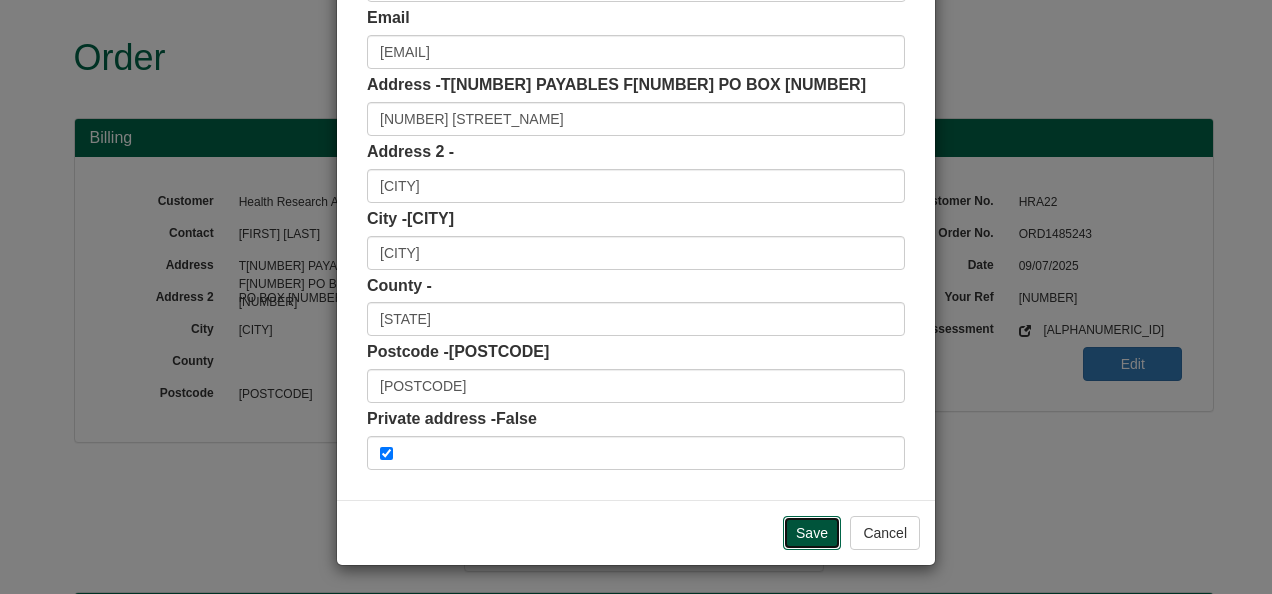 click on "Save" at bounding box center [812, 533] 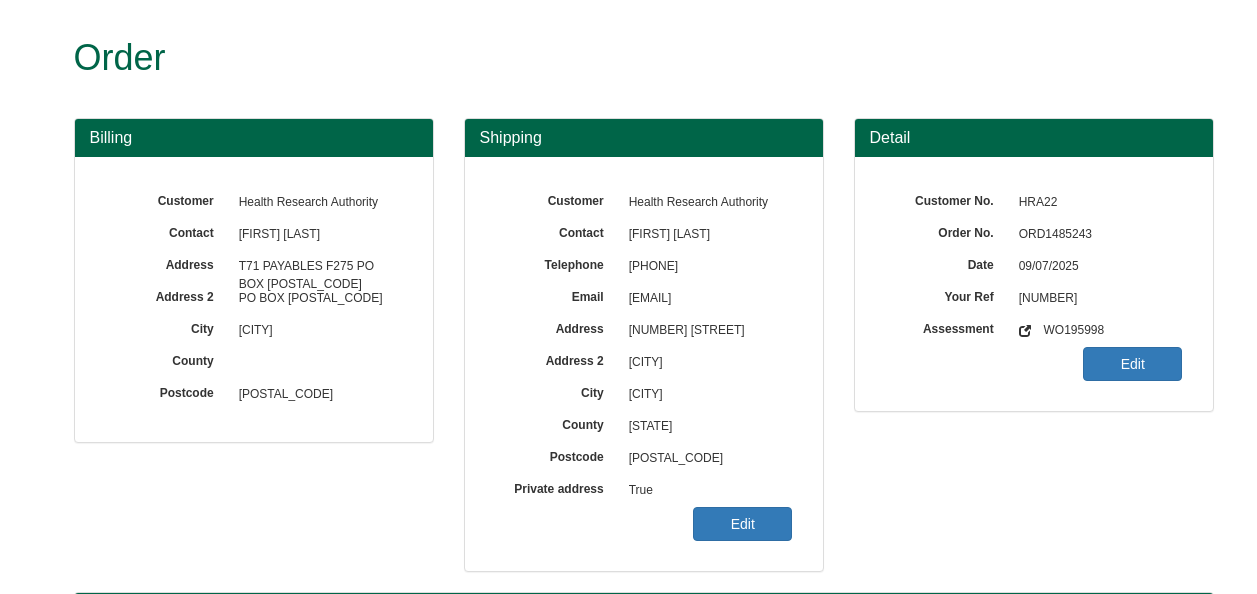 scroll, scrollTop: 0, scrollLeft: 0, axis: both 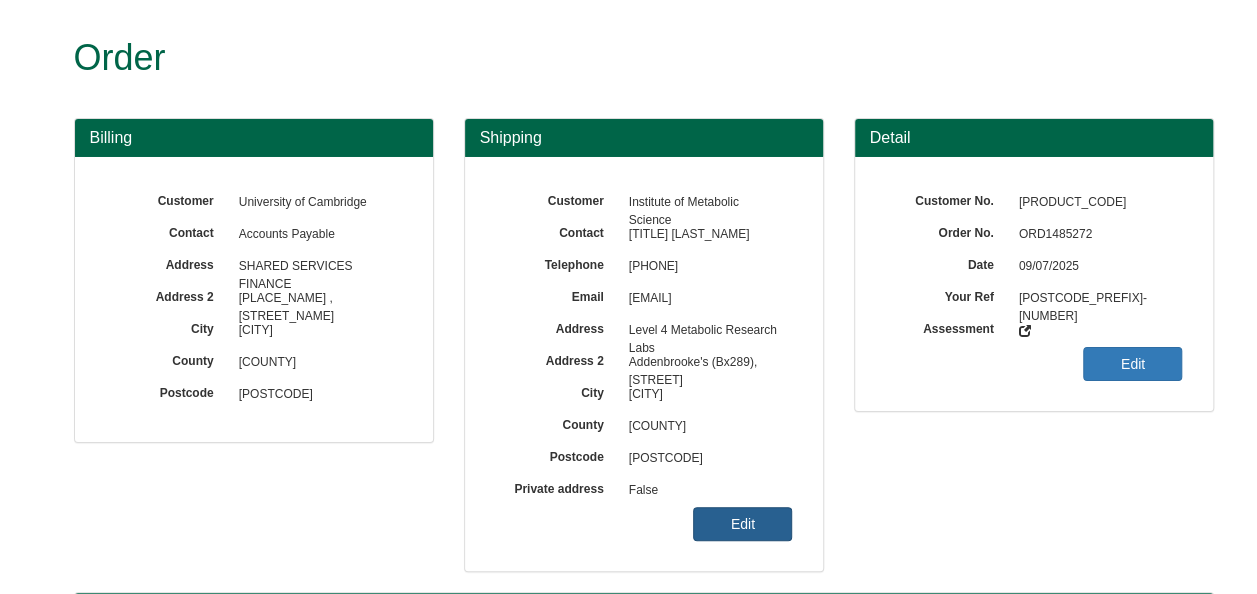 click on "Edit" at bounding box center [742, 524] 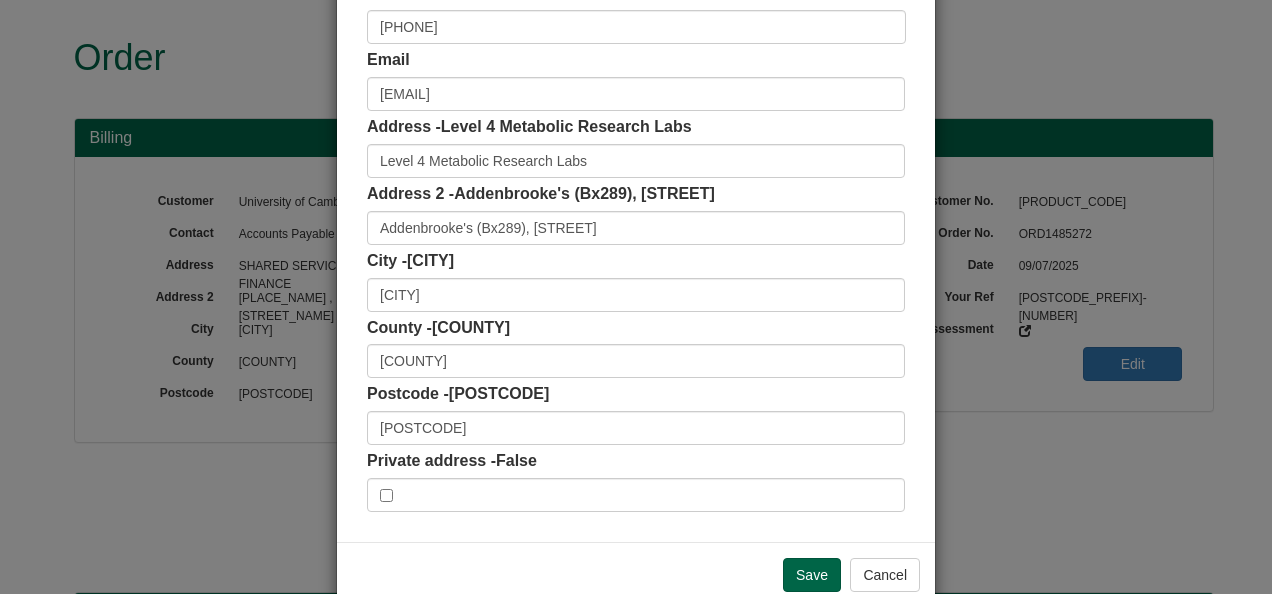 scroll, scrollTop: 300, scrollLeft: 0, axis: vertical 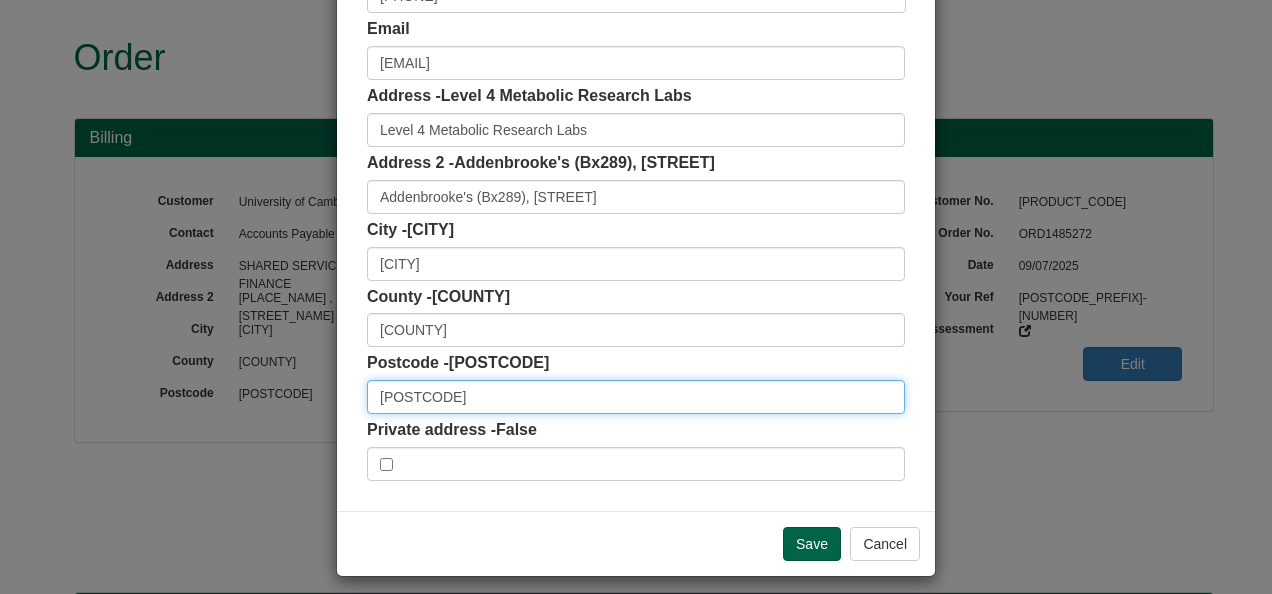 click on "CB2 0SL" at bounding box center (636, 397) 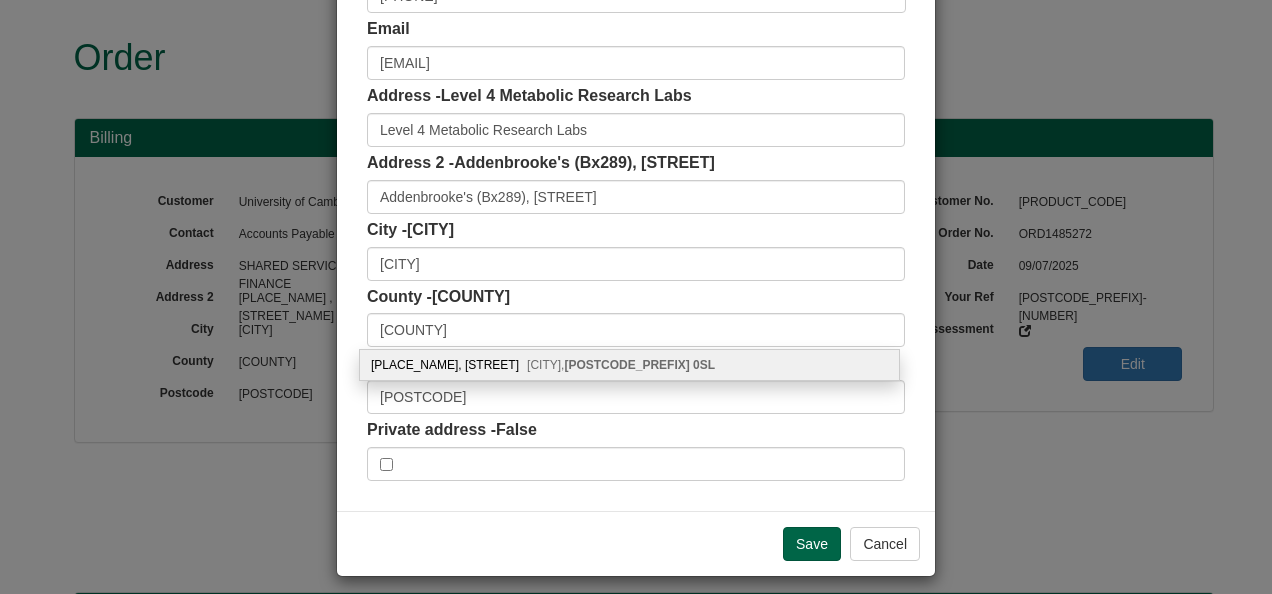 click on "Addenbrookes Treatment Centre, Robinson Way Cambridge,  CB2   0SL" at bounding box center [629, 365] 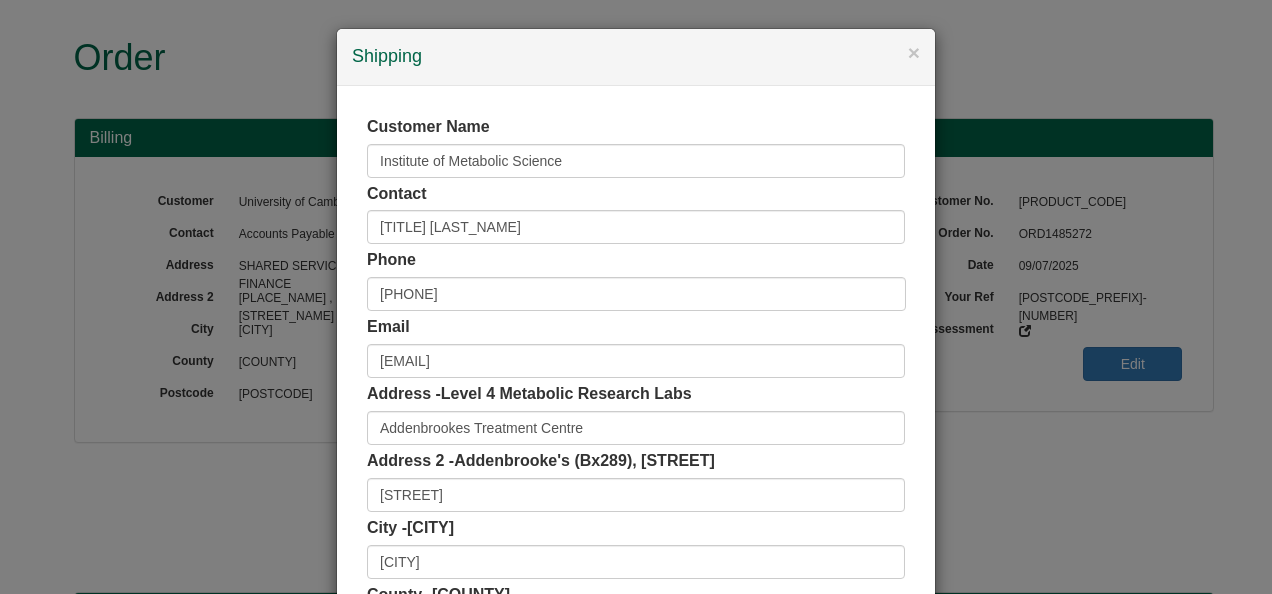 scroll, scrollTop: 0, scrollLeft: 0, axis: both 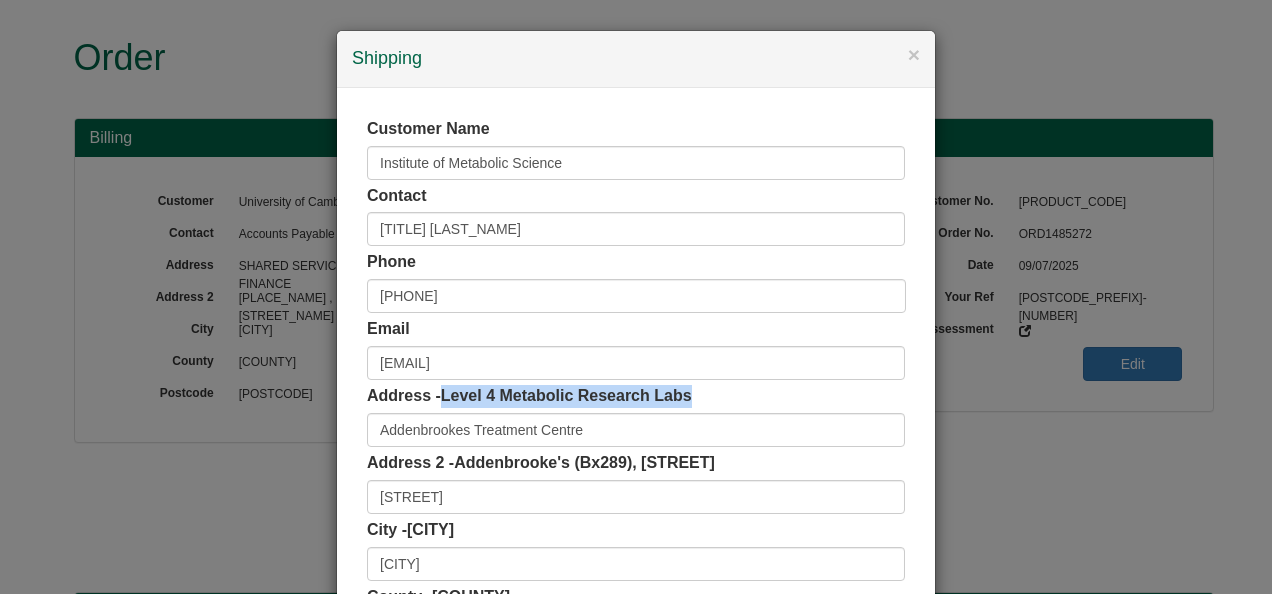 copy on "Level 4 Metabolic Research Labs" 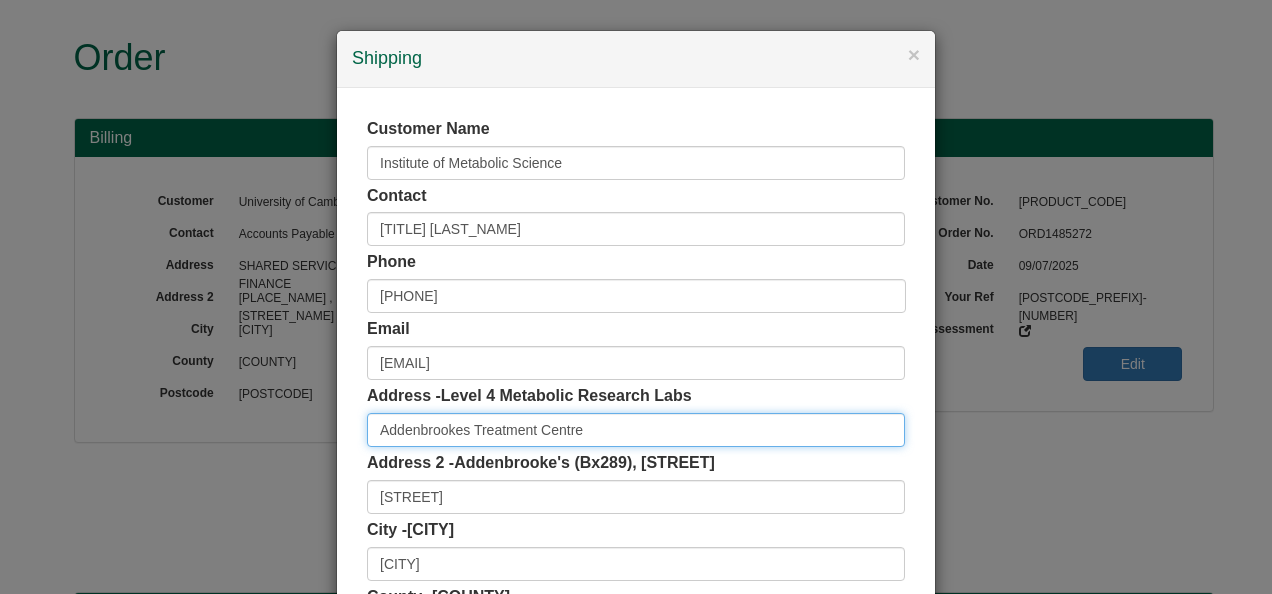 drag, startPoint x: 438, startPoint y: 397, endPoint x: 469, endPoint y: 426, distance: 42.44997 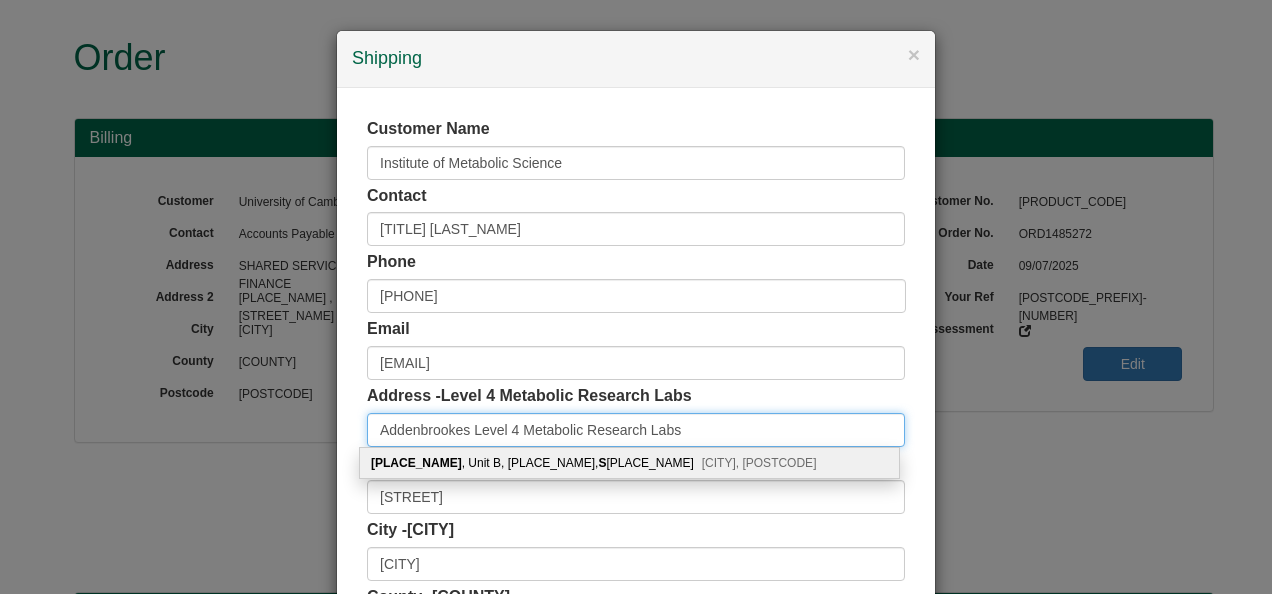 type on "Addenbrookes Level 4 Metabolic Research Labs" 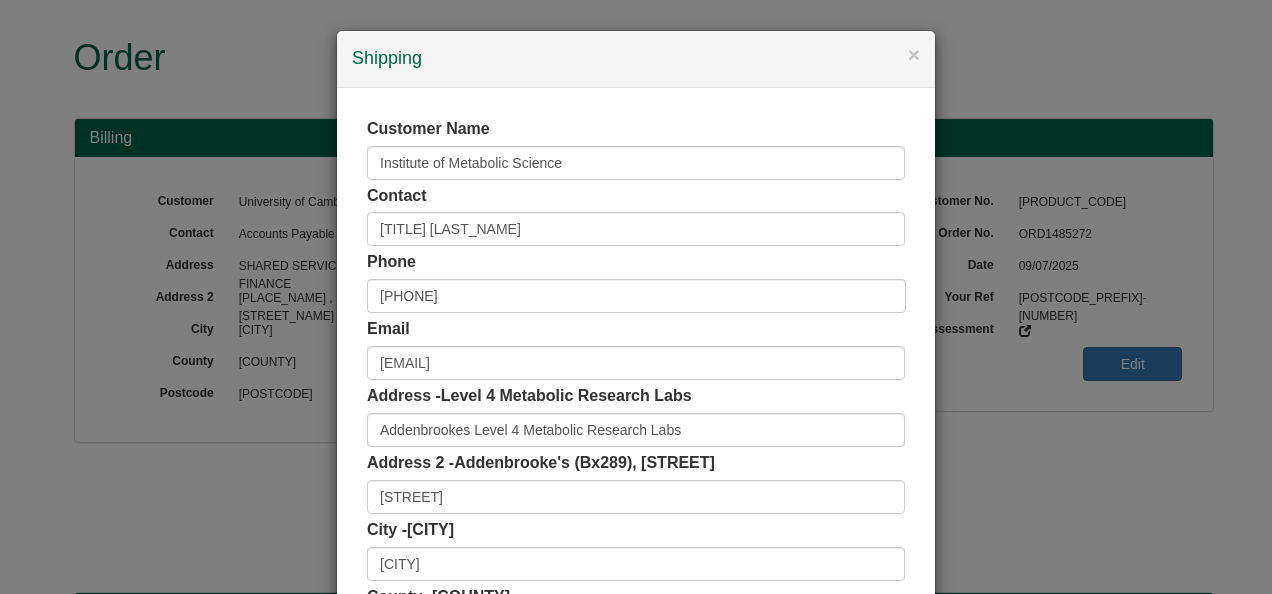 click on "Address -
Level 4 Metabolic Research Labs Addenbrookes Level 4 Metabolic Research Labs" at bounding box center (636, 416) 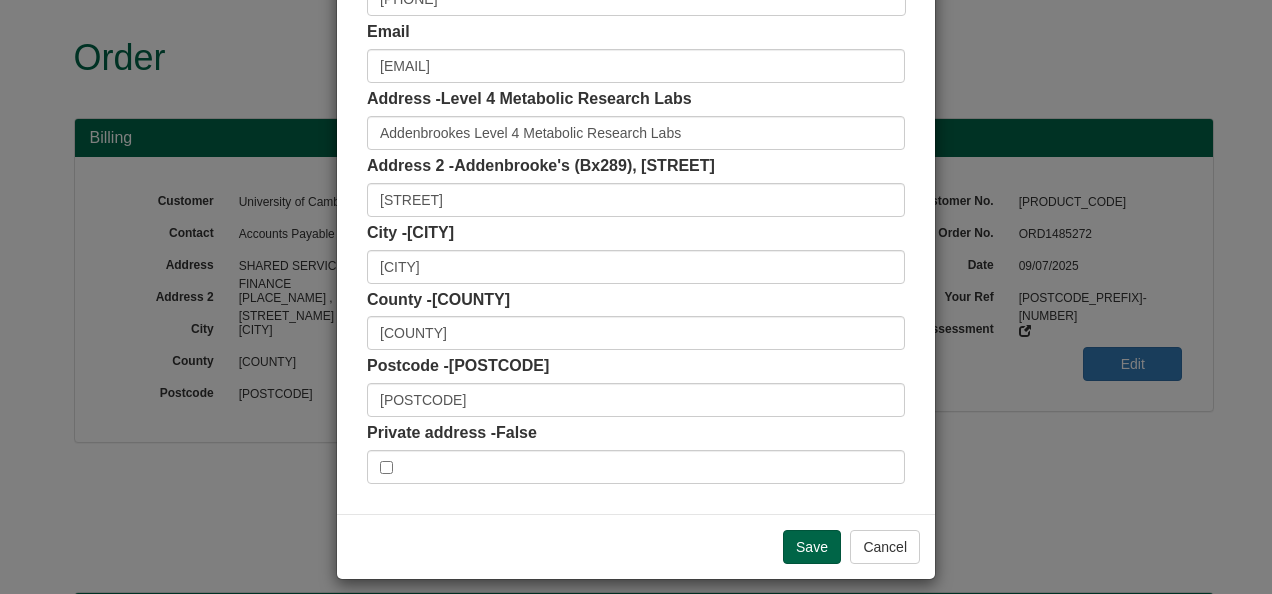 scroll, scrollTop: 311, scrollLeft: 0, axis: vertical 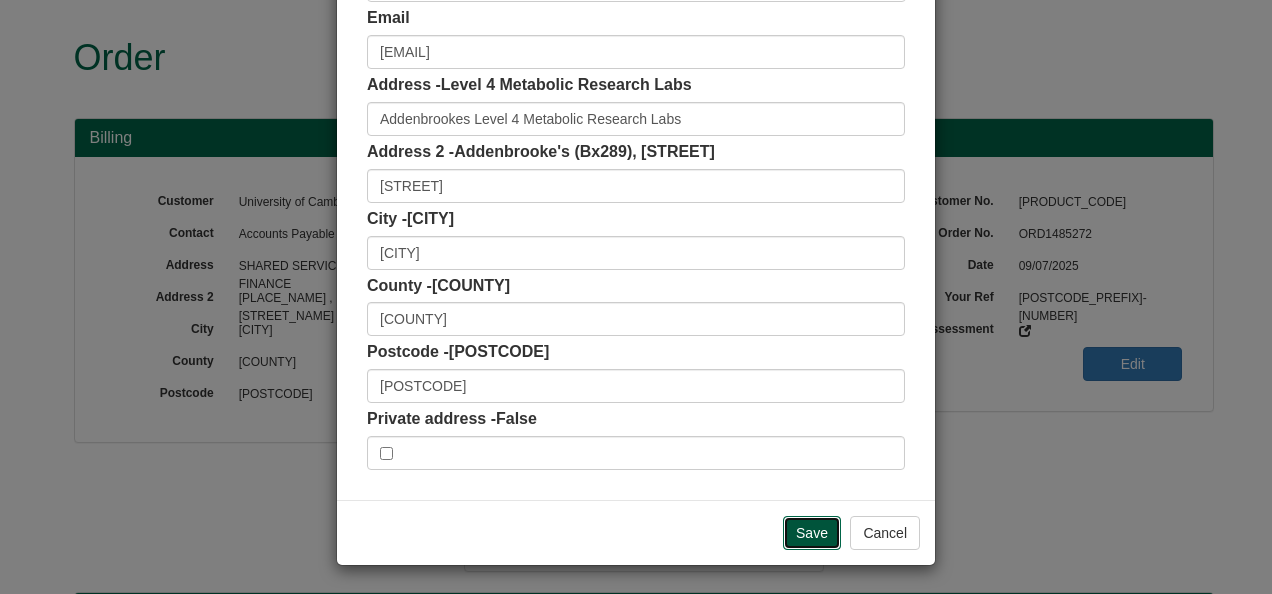 click on "Save" at bounding box center [812, 533] 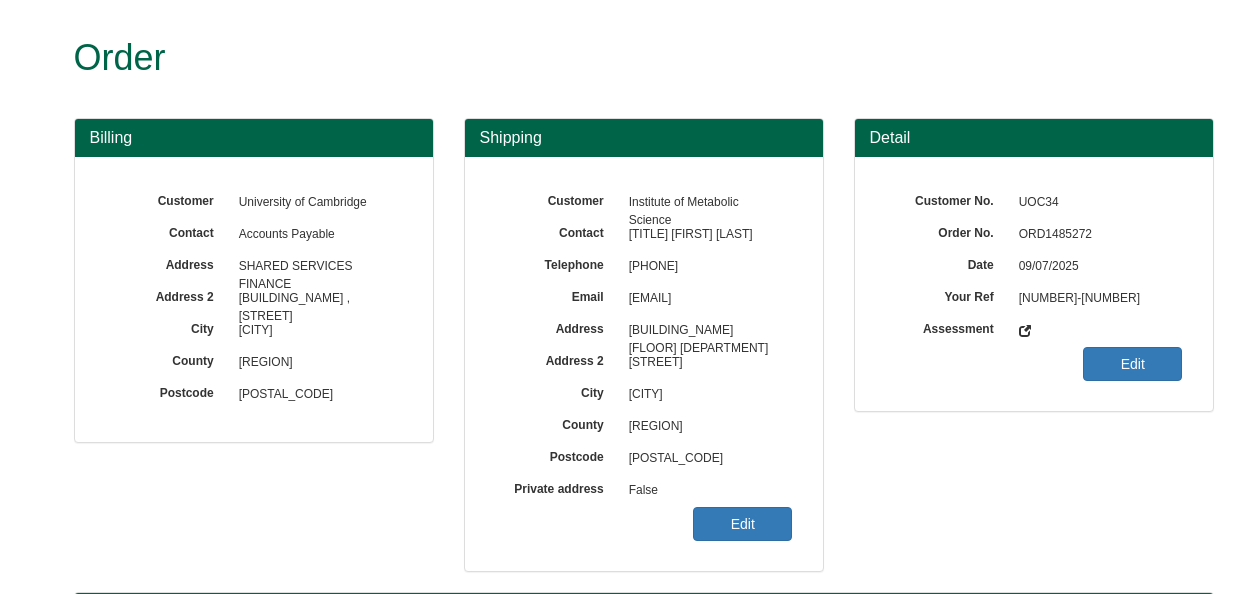scroll, scrollTop: 0, scrollLeft: 0, axis: both 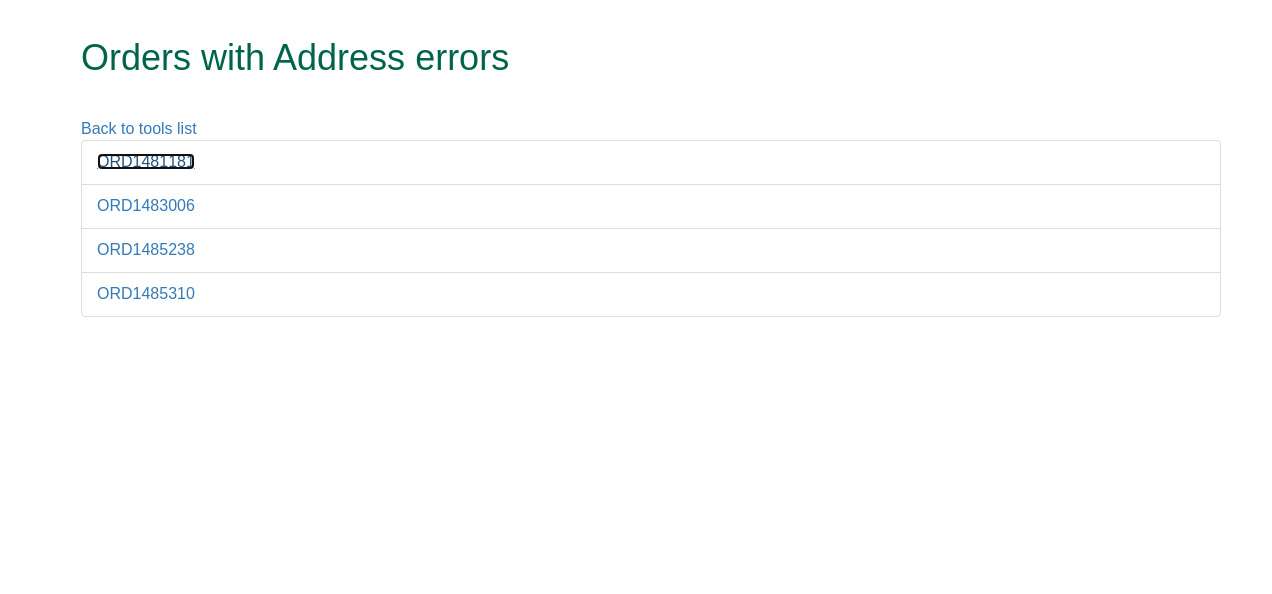 click on "ORD1481181" at bounding box center [146, 161] 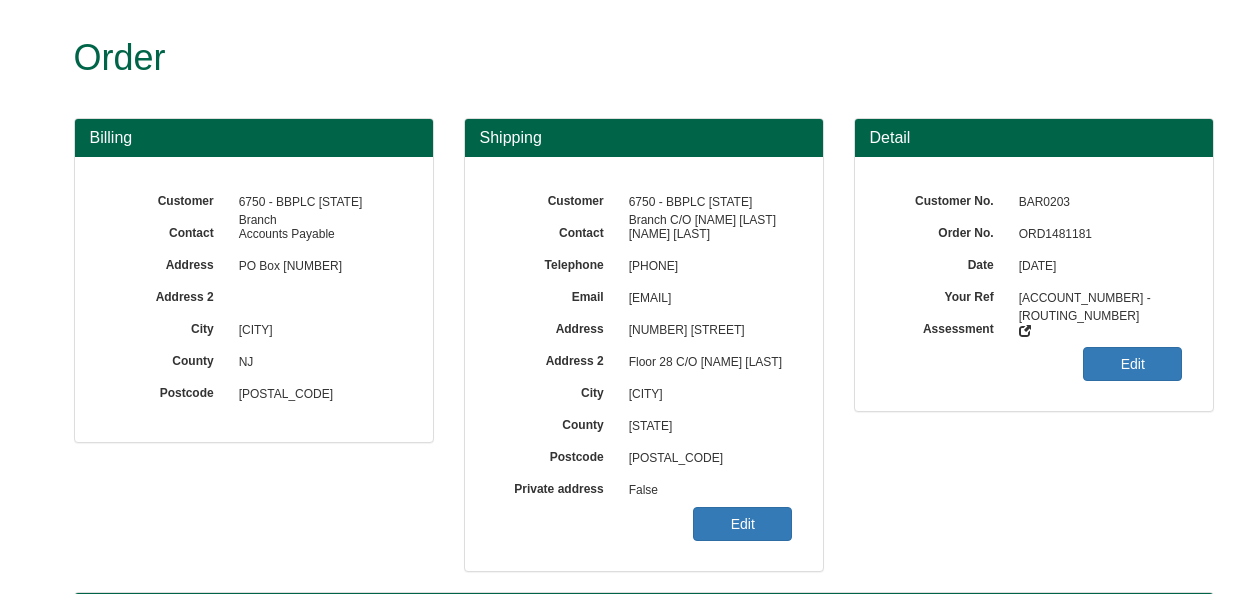 scroll, scrollTop: 0, scrollLeft: 0, axis: both 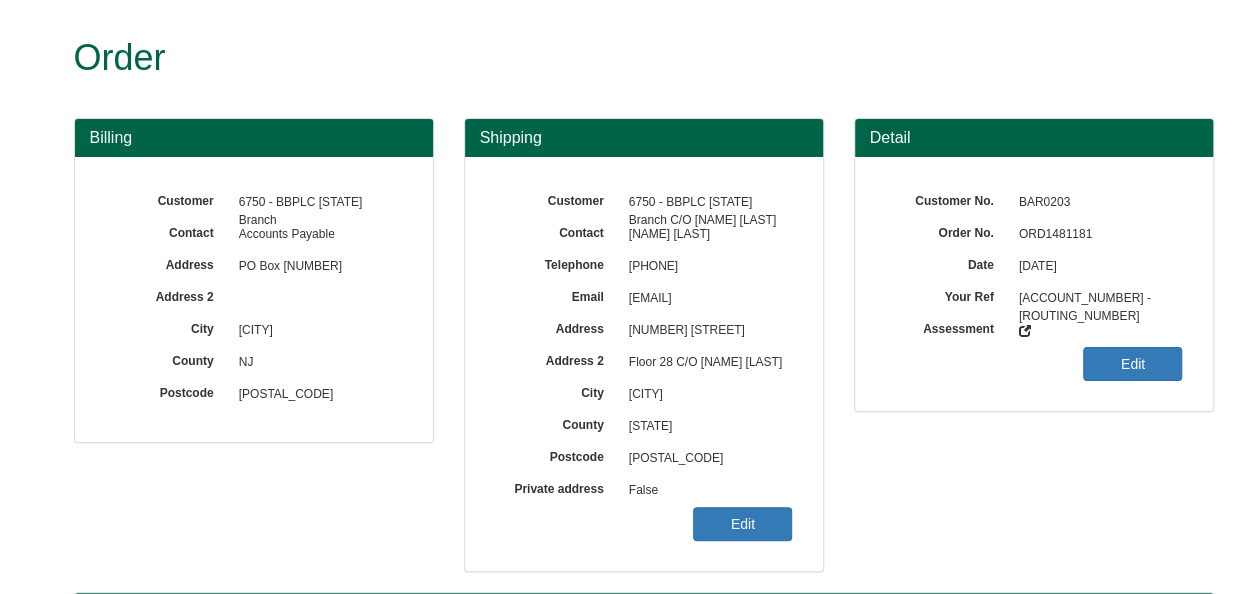 click on "ORD1481181" at bounding box center [1096, 235] 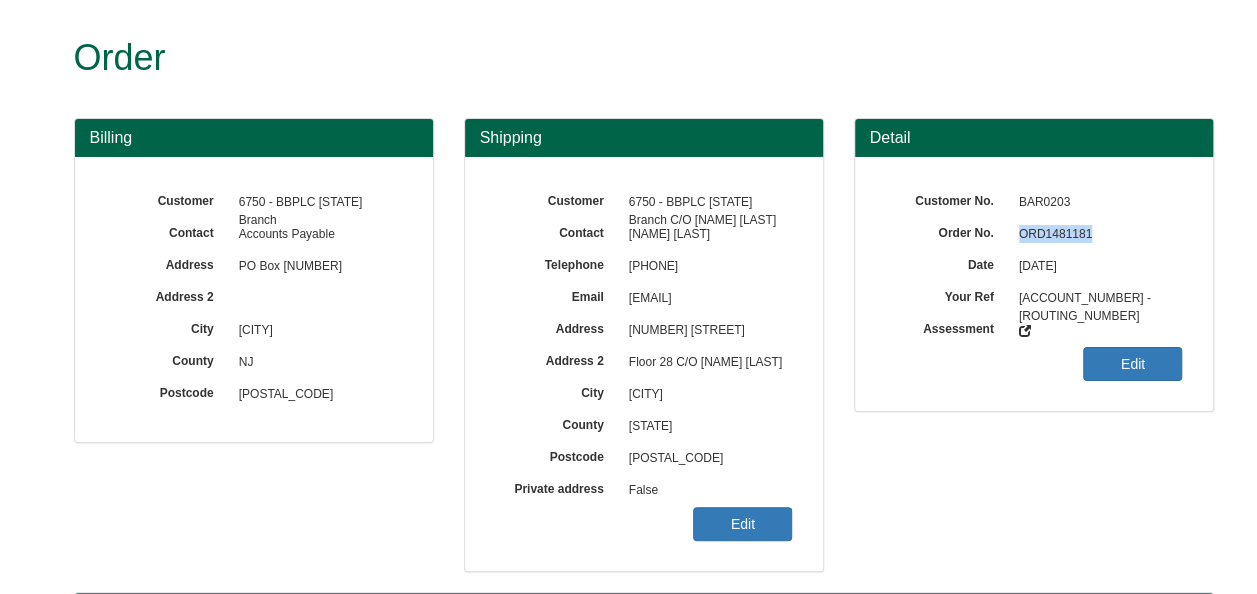click on "ORD1481181" at bounding box center [1096, 235] 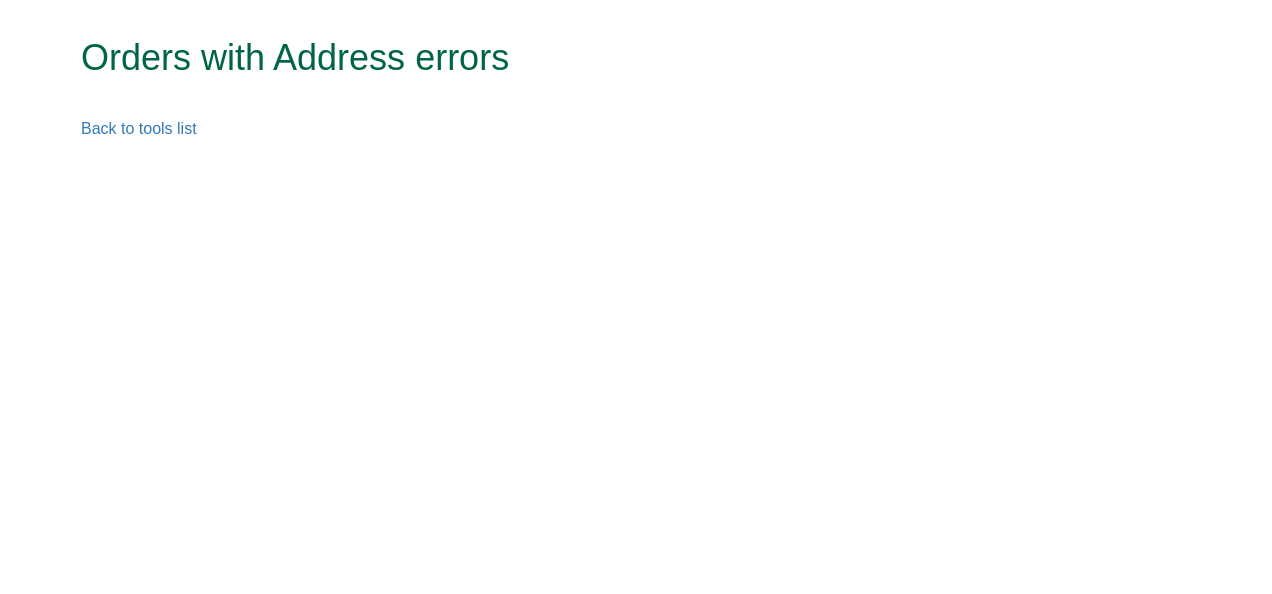 scroll, scrollTop: 0, scrollLeft: 0, axis: both 